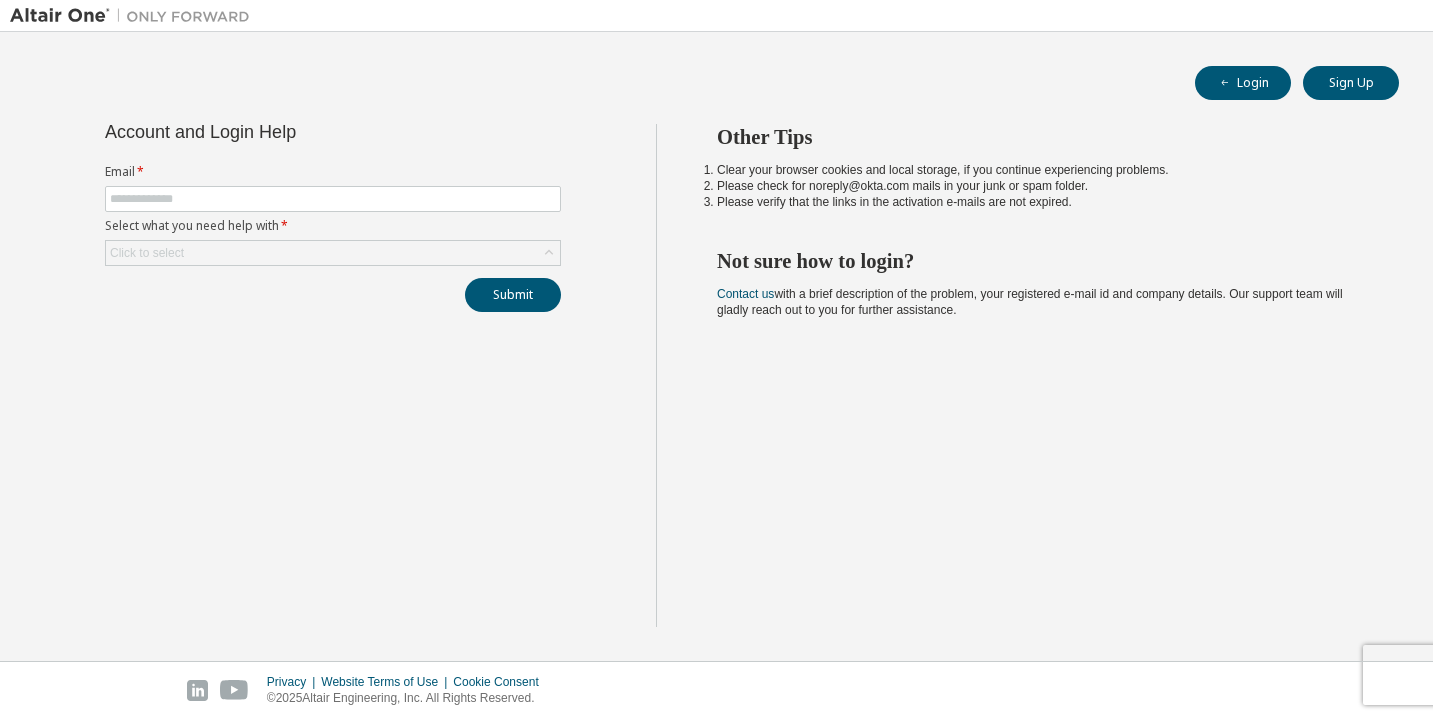 scroll, scrollTop: 0, scrollLeft: 0, axis: both 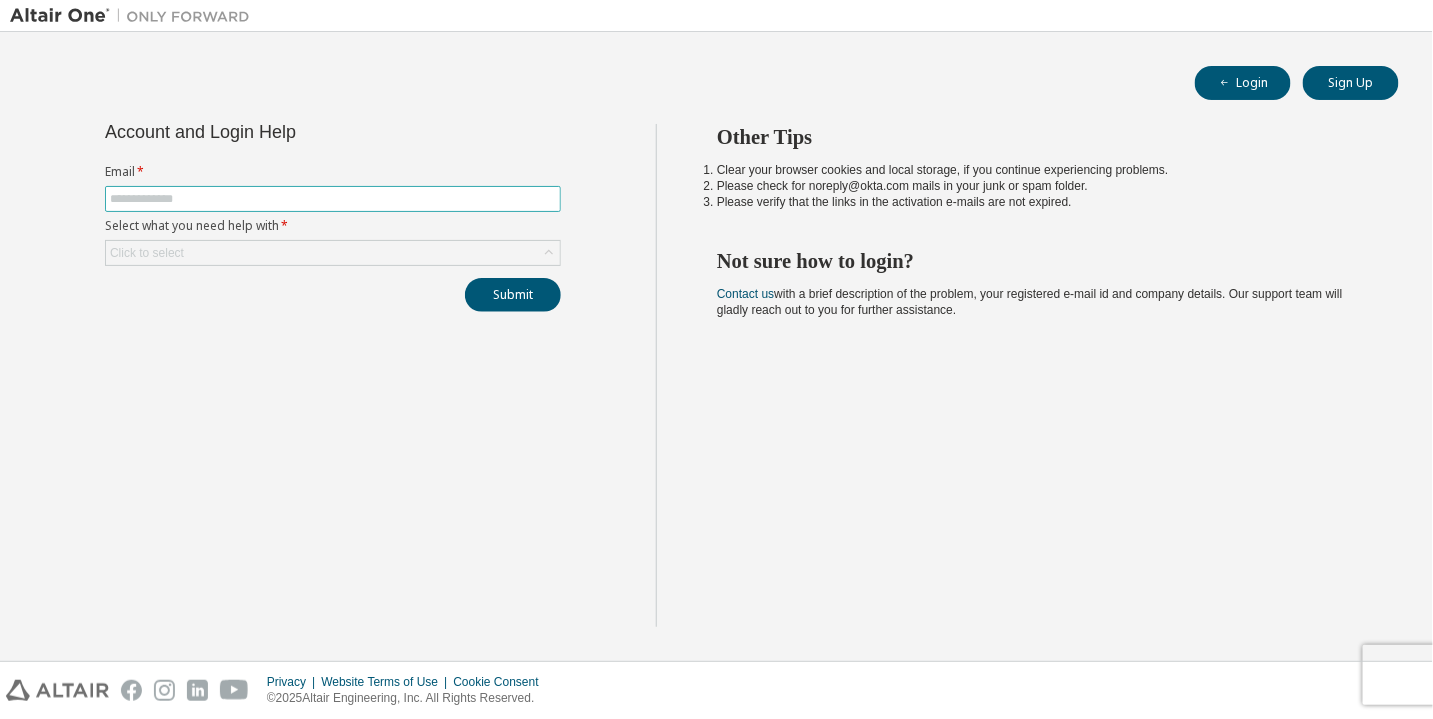 click at bounding box center [333, 199] 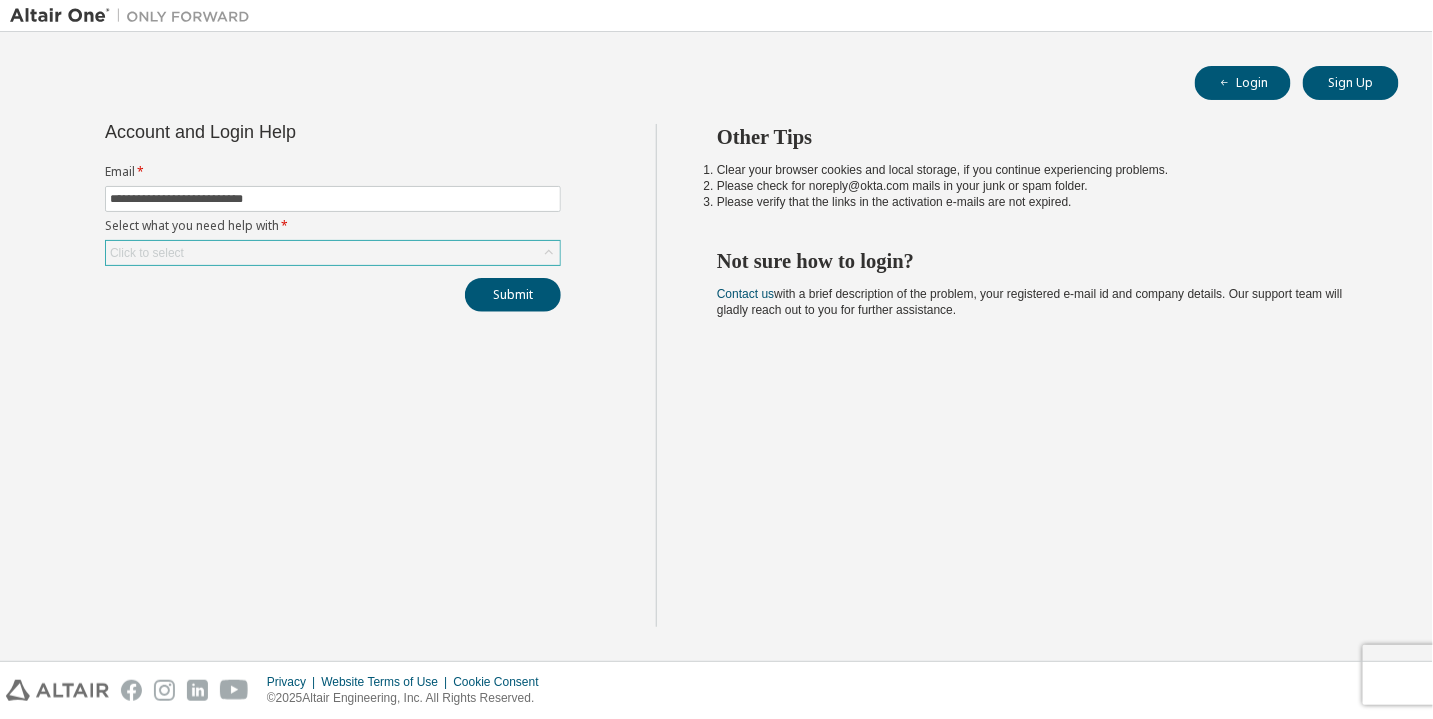 click on "Click to select" at bounding box center [333, 253] 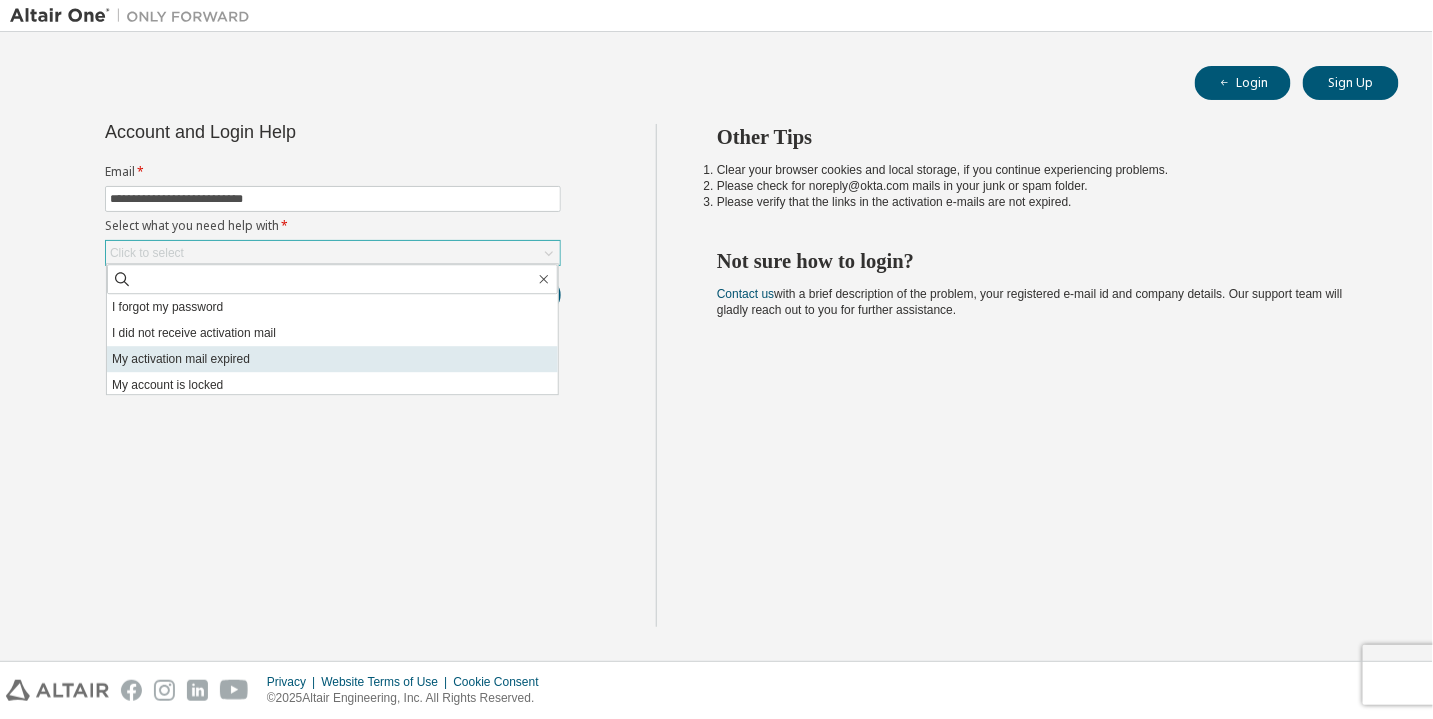 scroll, scrollTop: 55, scrollLeft: 0, axis: vertical 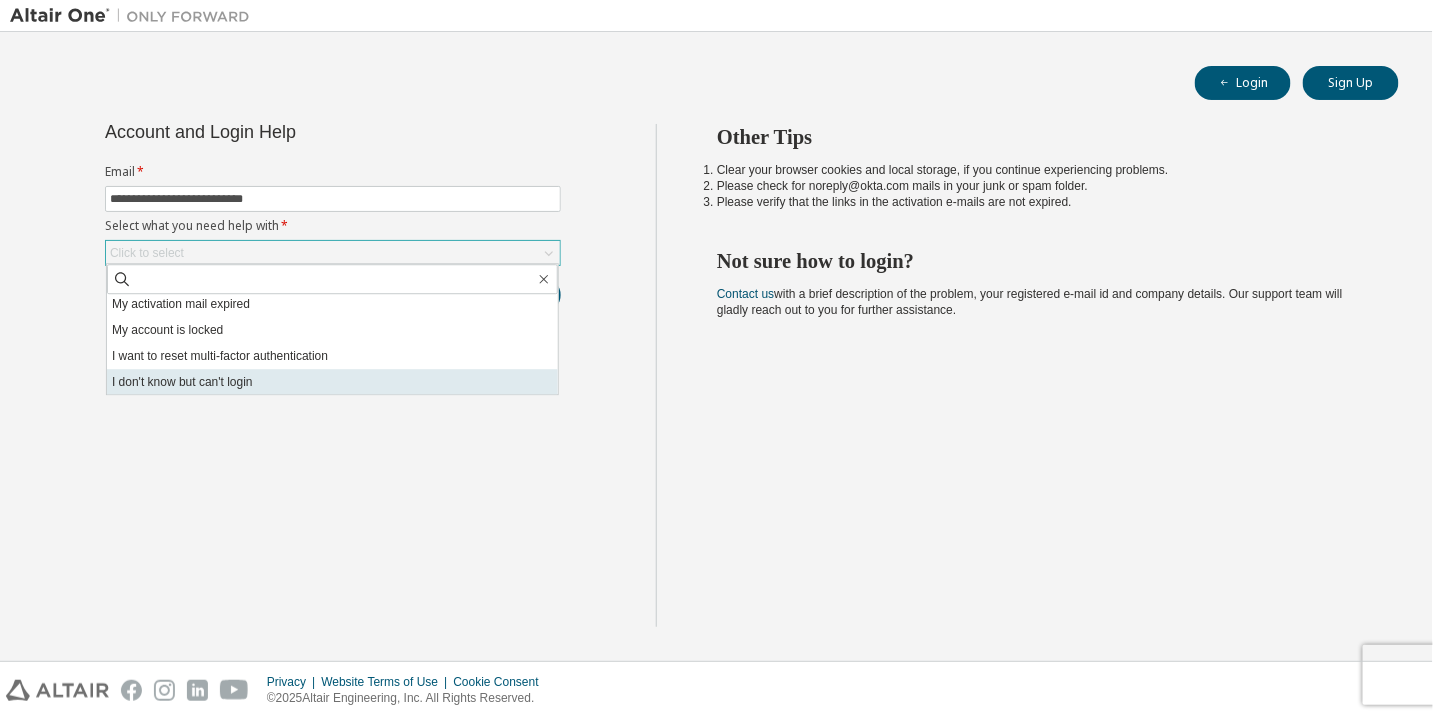 click on "I don't know but can't login" at bounding box center (332, 382) 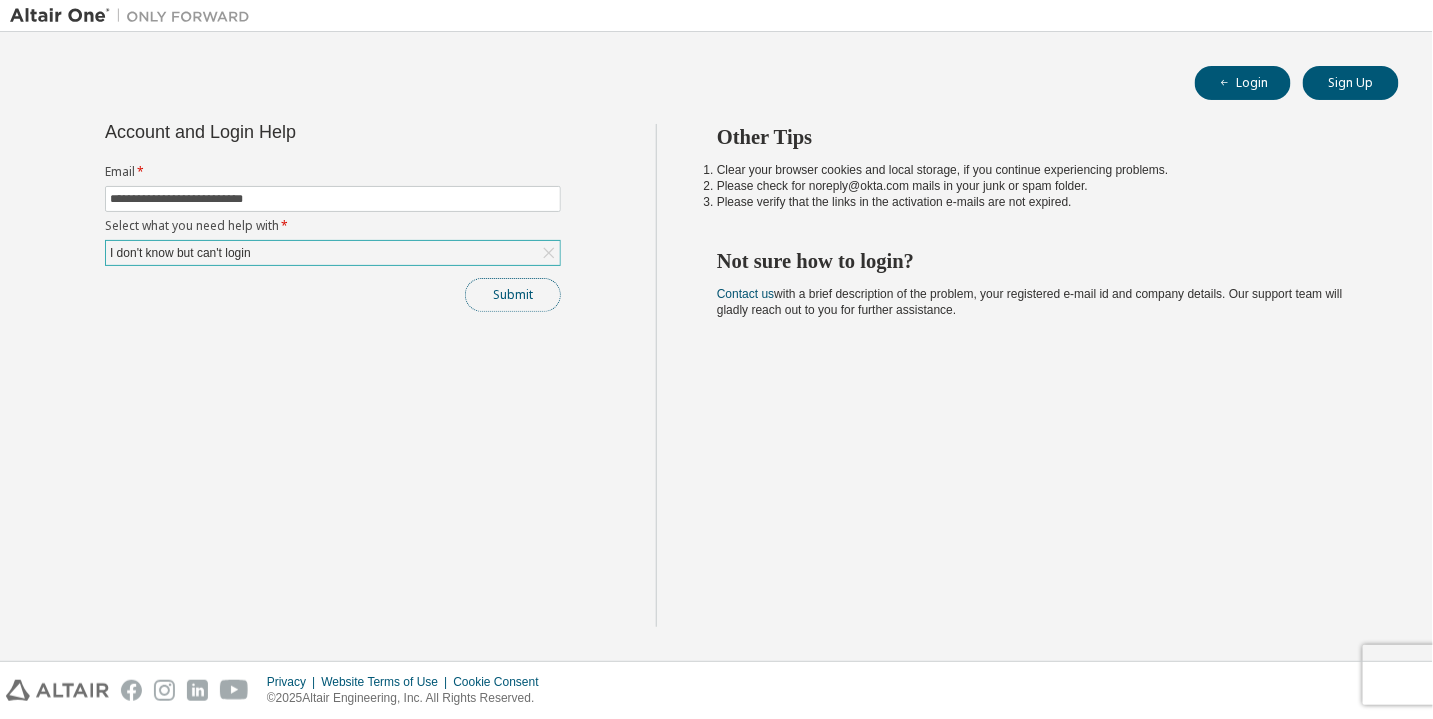 click on "Submit" at bounding box center [513, 295] 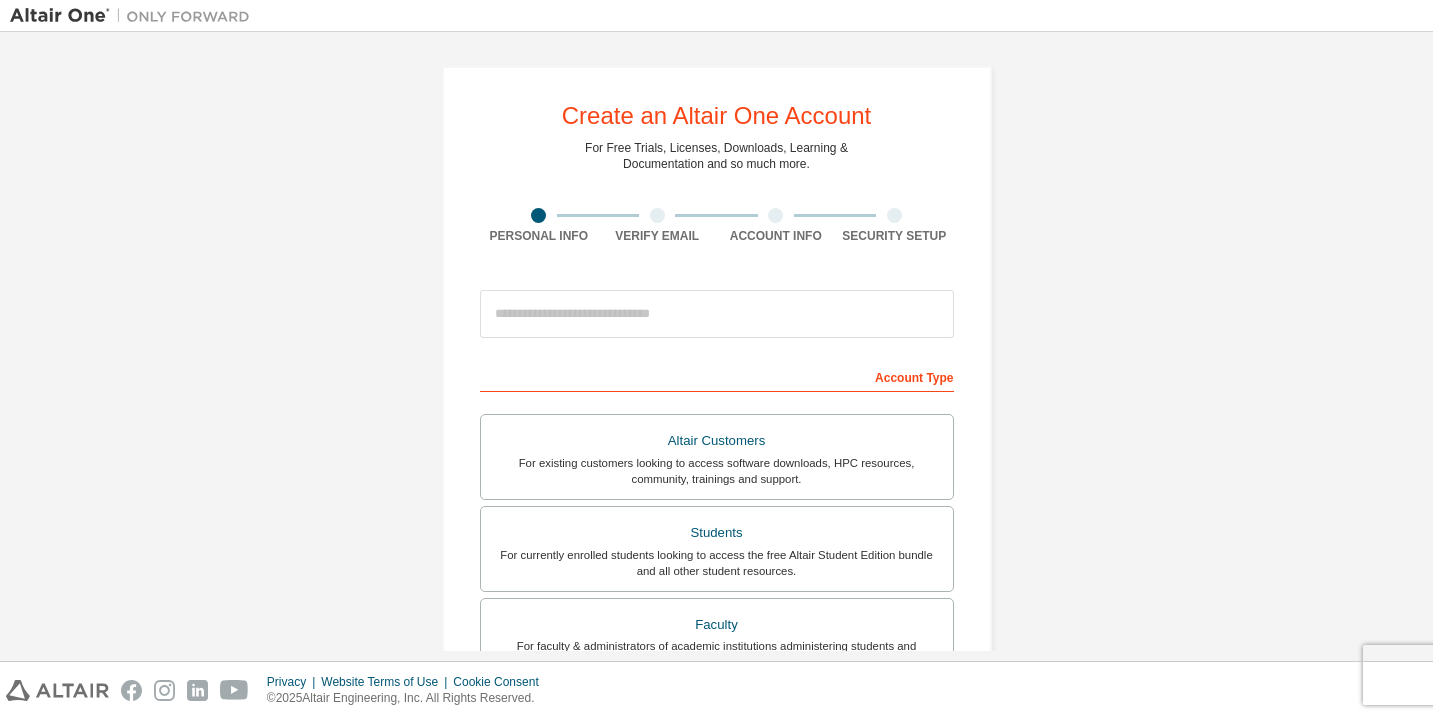 scroll, scrollTop: 0, scrollLeft: 0, axis: both 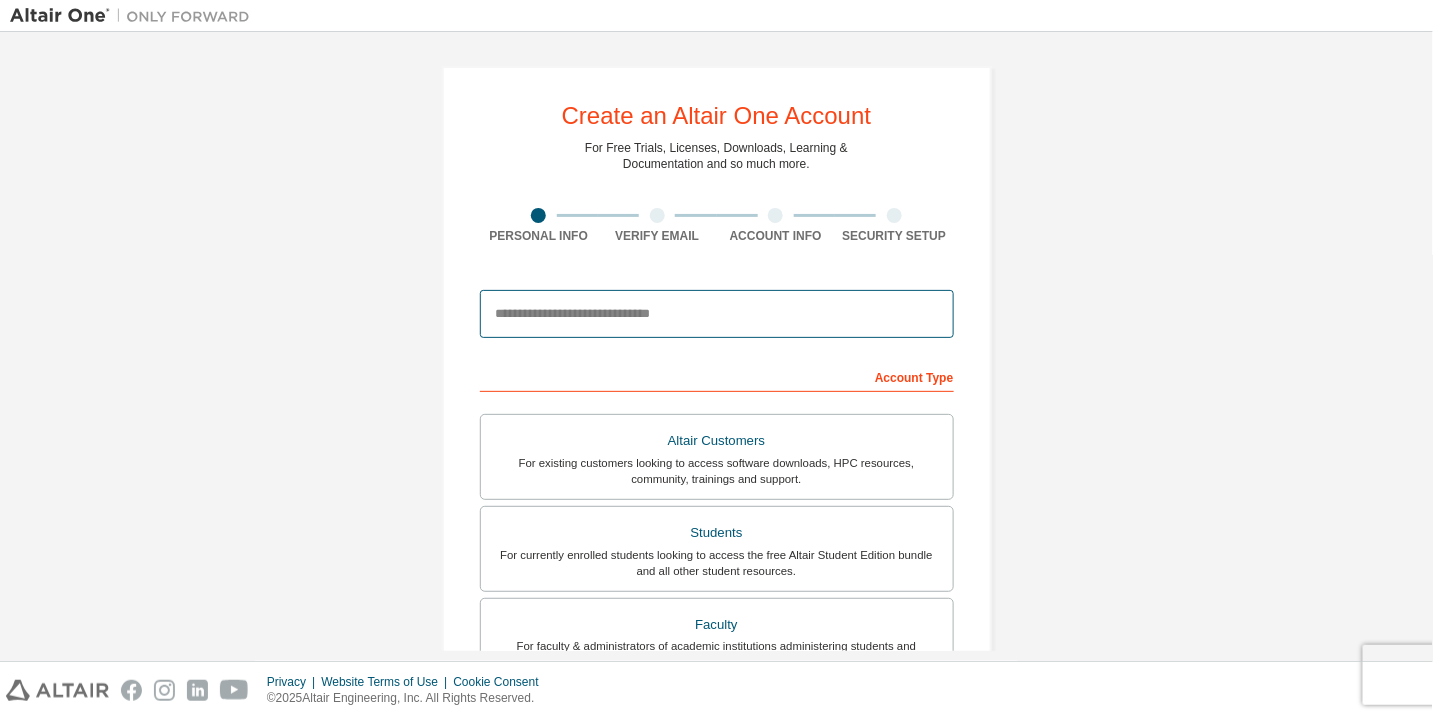 click at bounding box center (717, 314) 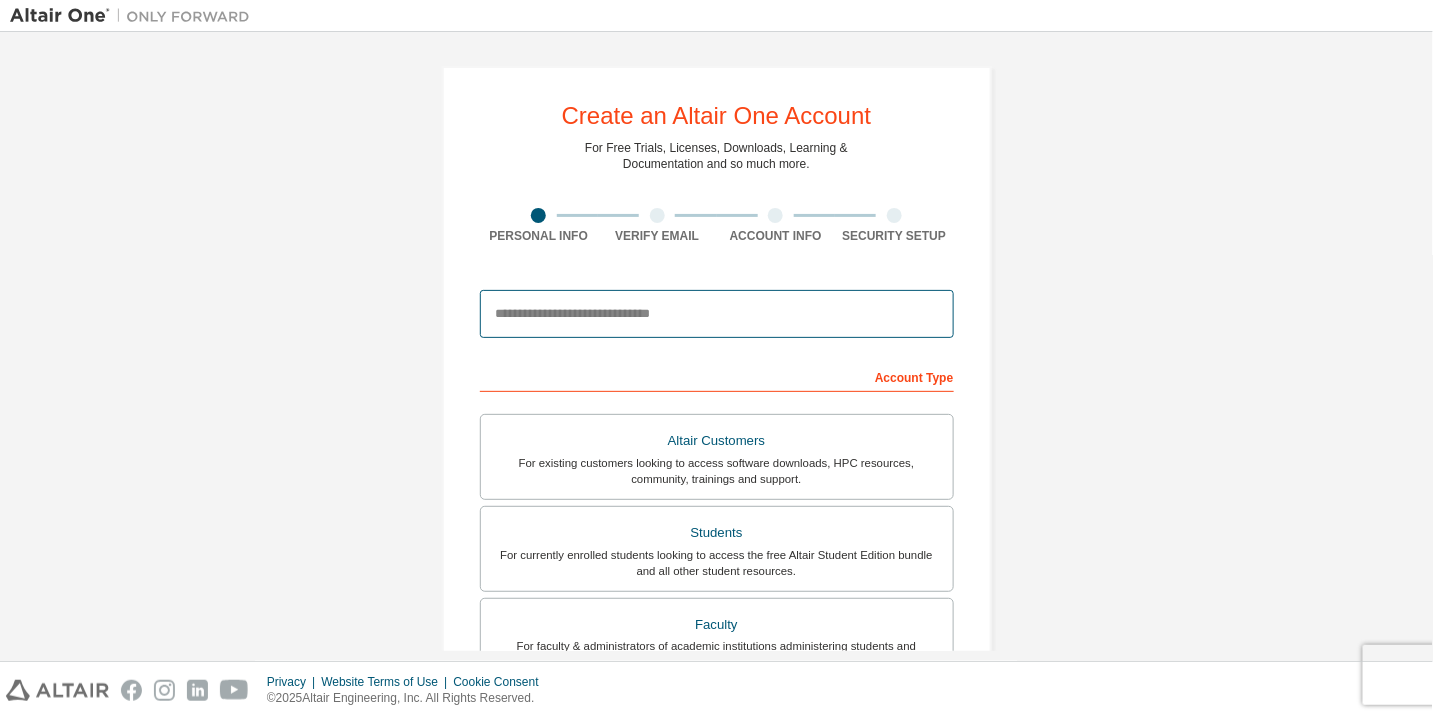 type on "**********" 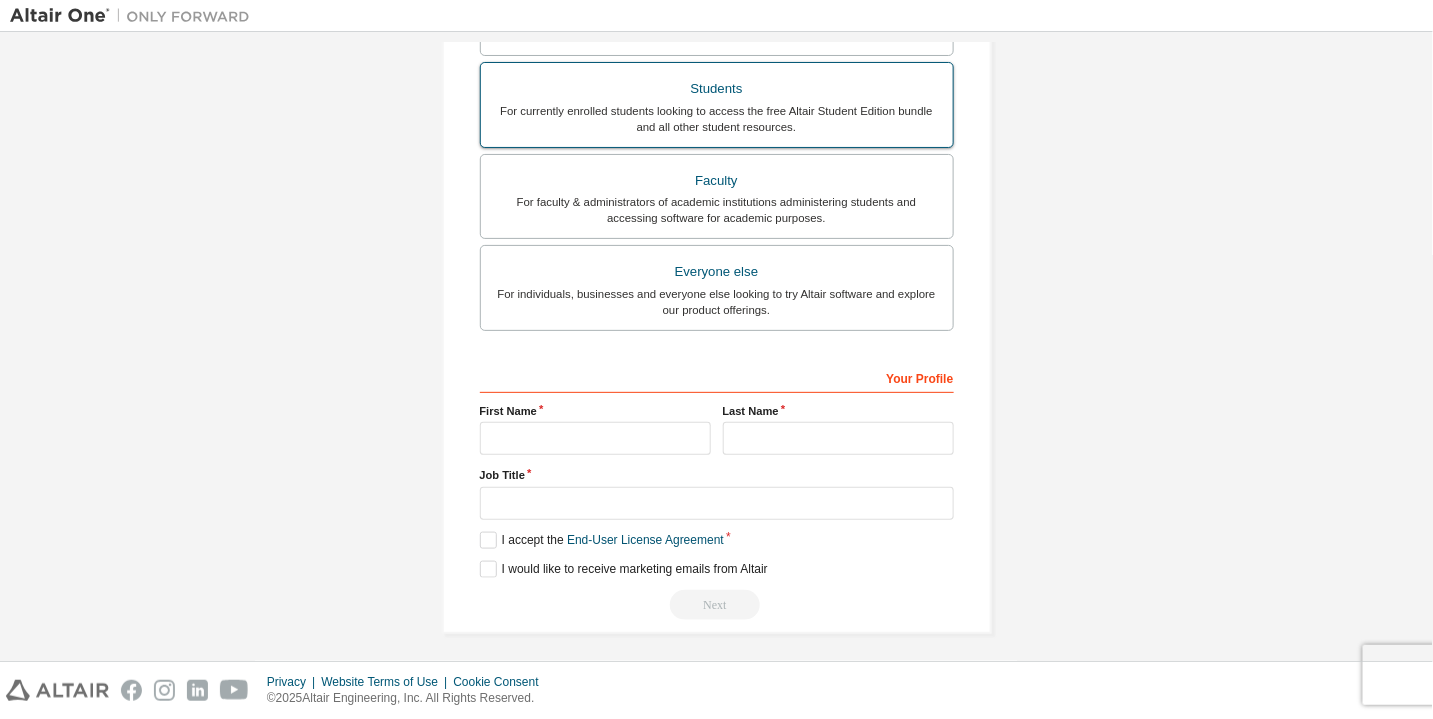 scroll, scrollTop: 508, scrollLeft: 0, axis: vertical 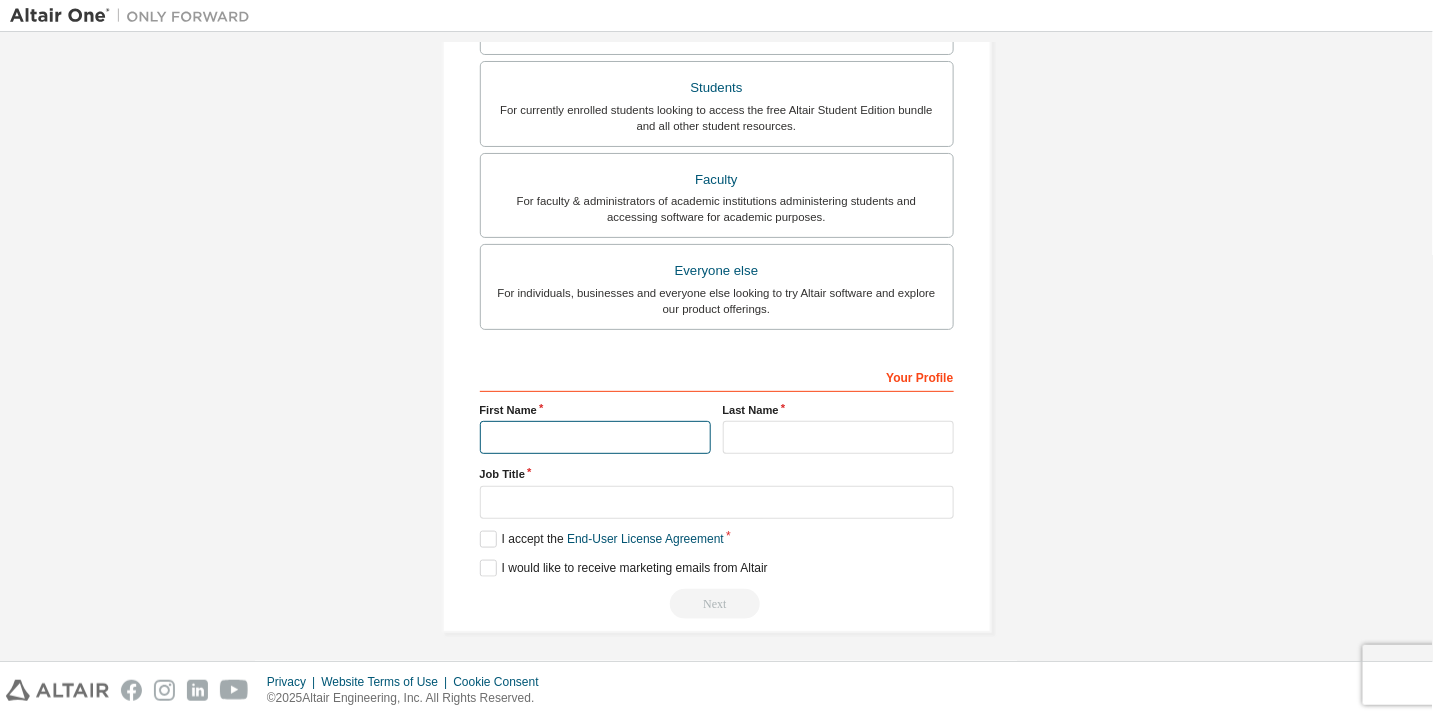 click at bounding box center (595, 437) 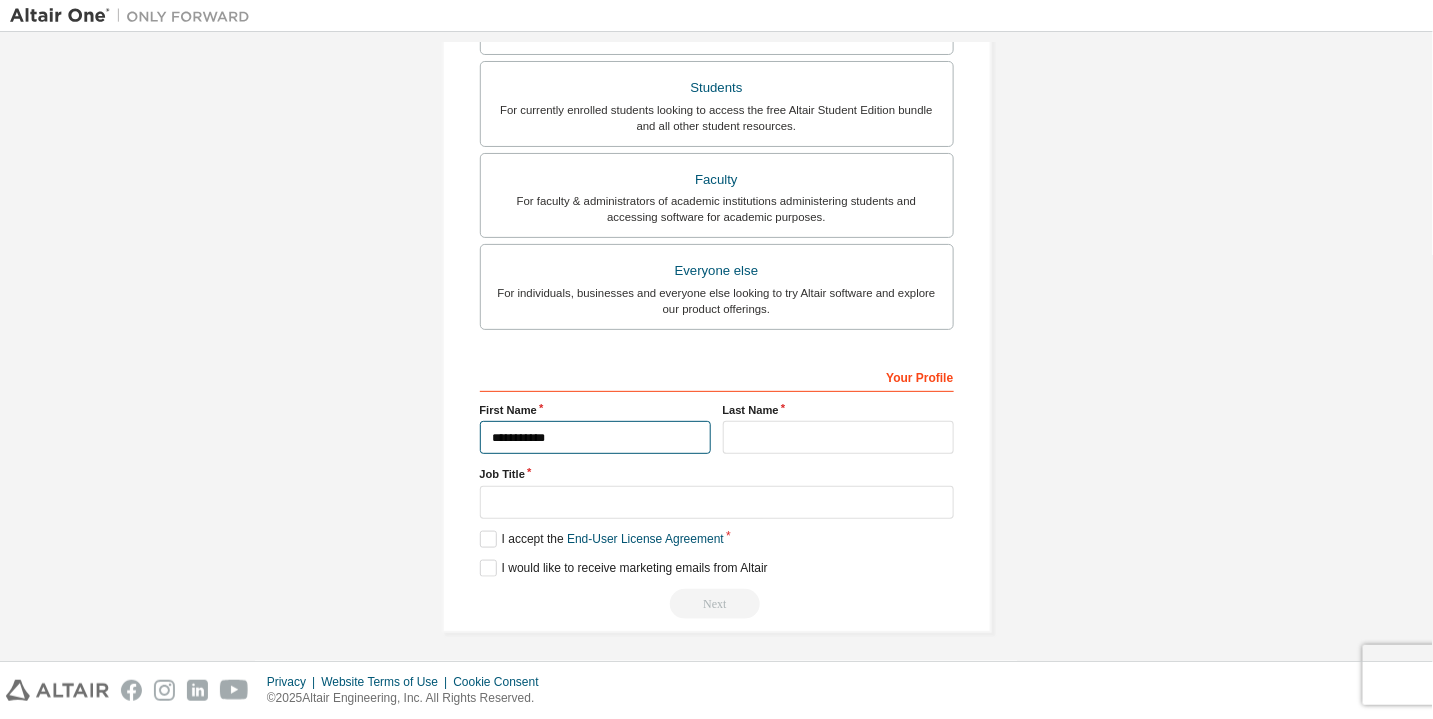 type on "**********" 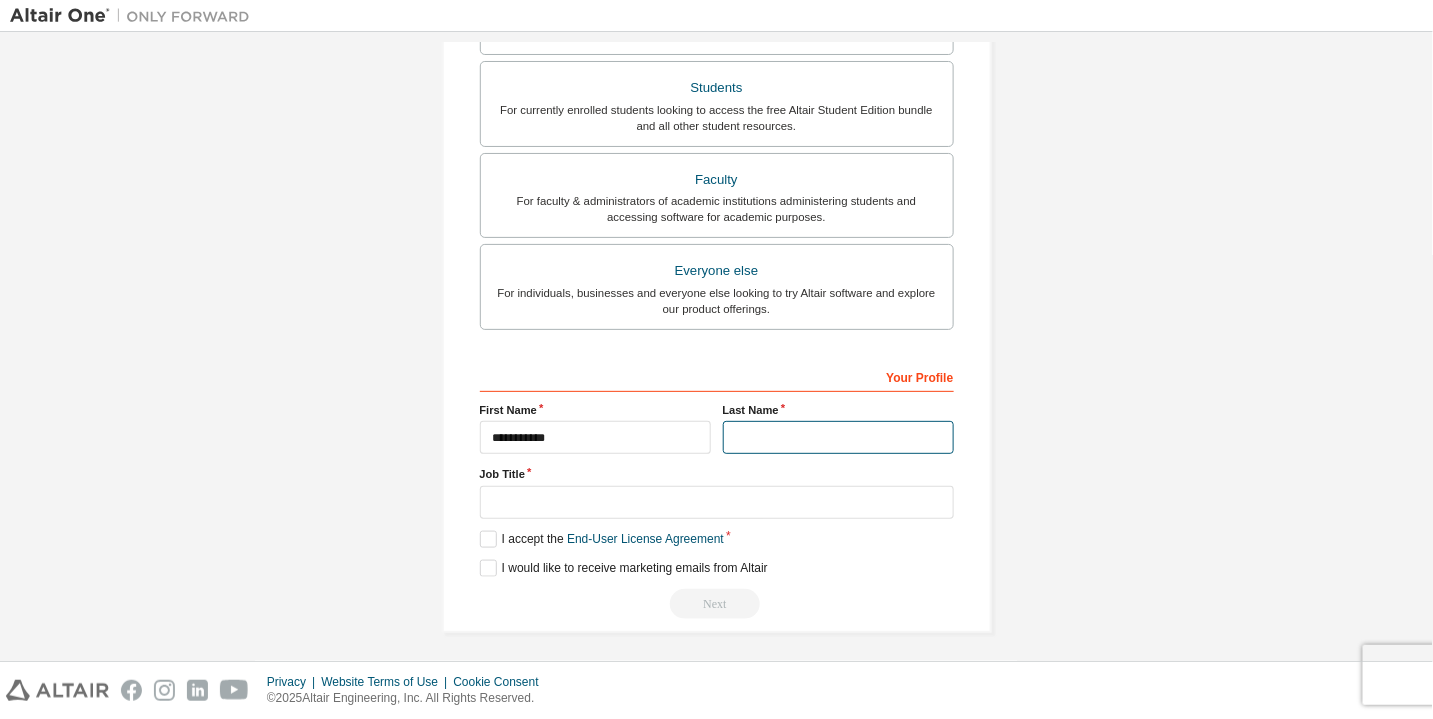 click at bounding box center [838, 437] 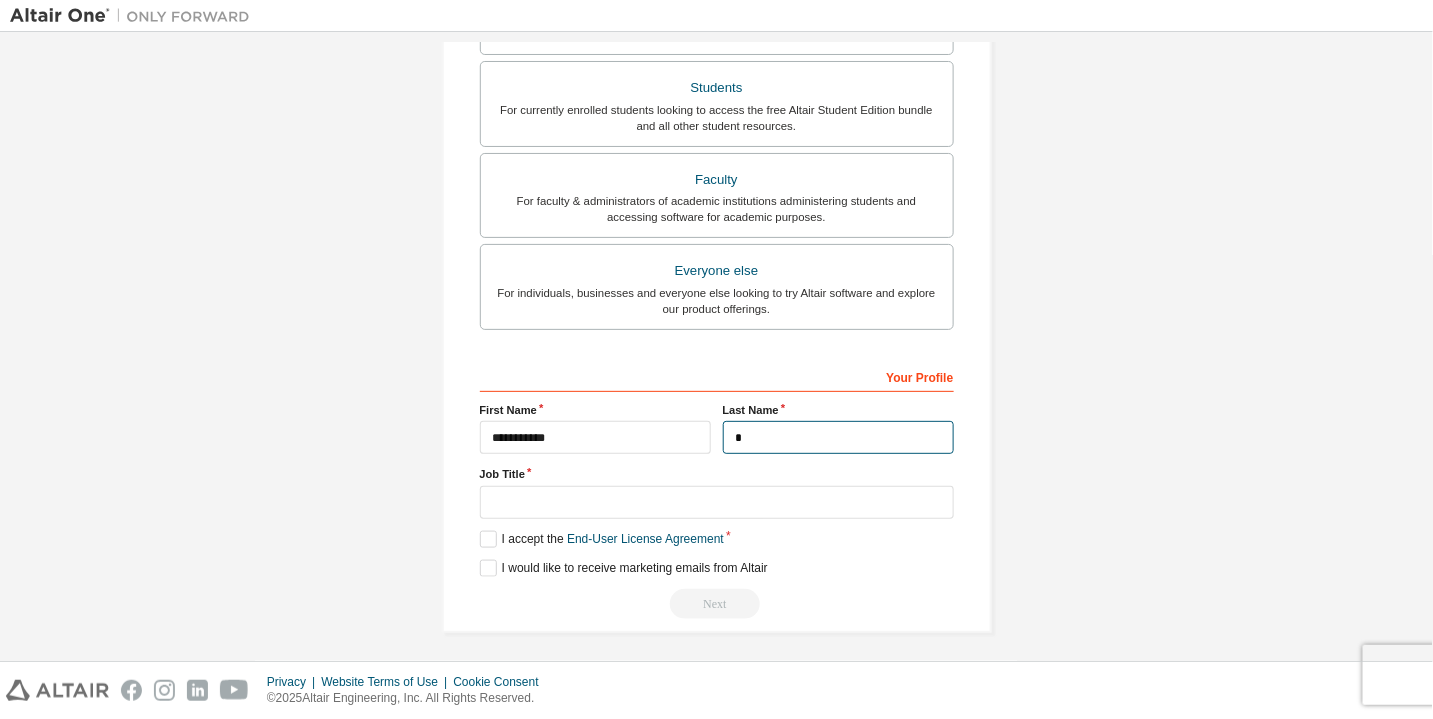click on "*" at bounding box center [838, 437] 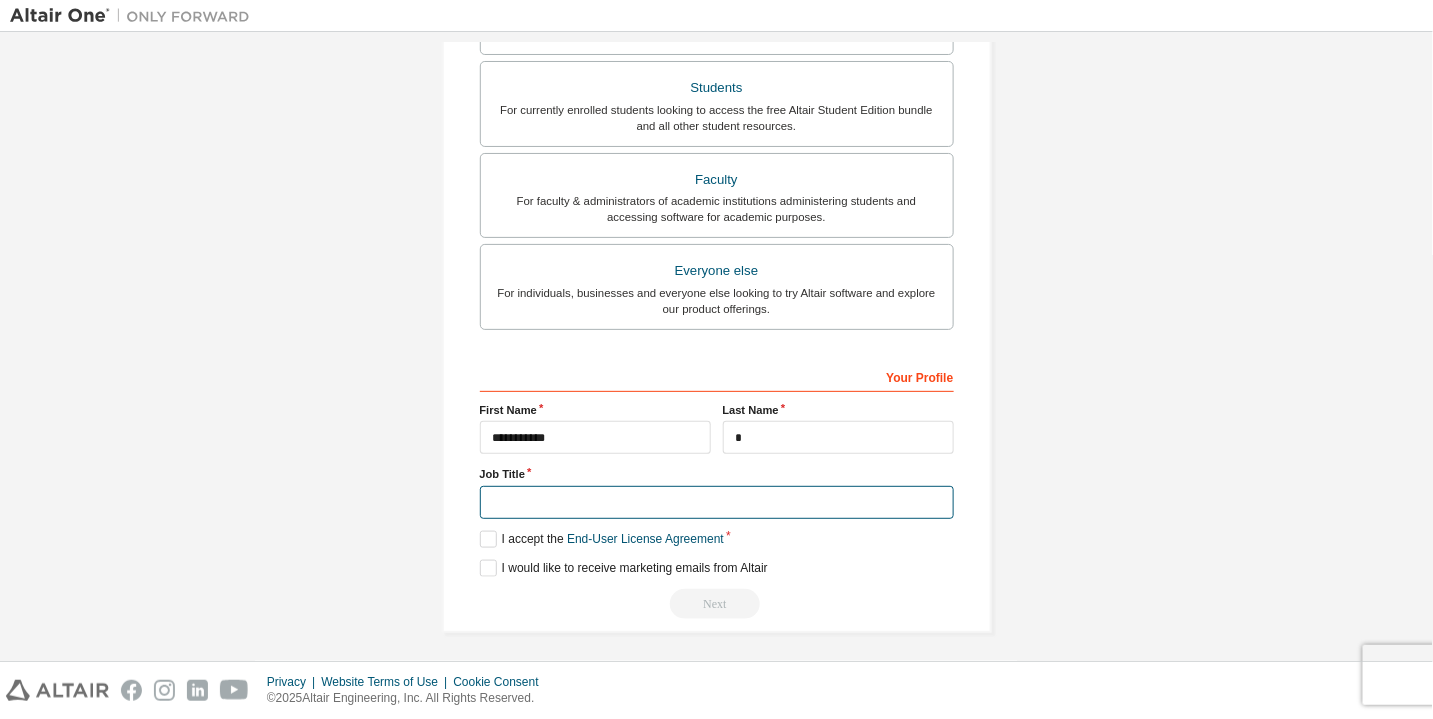 click at bounding box center (717, 502) 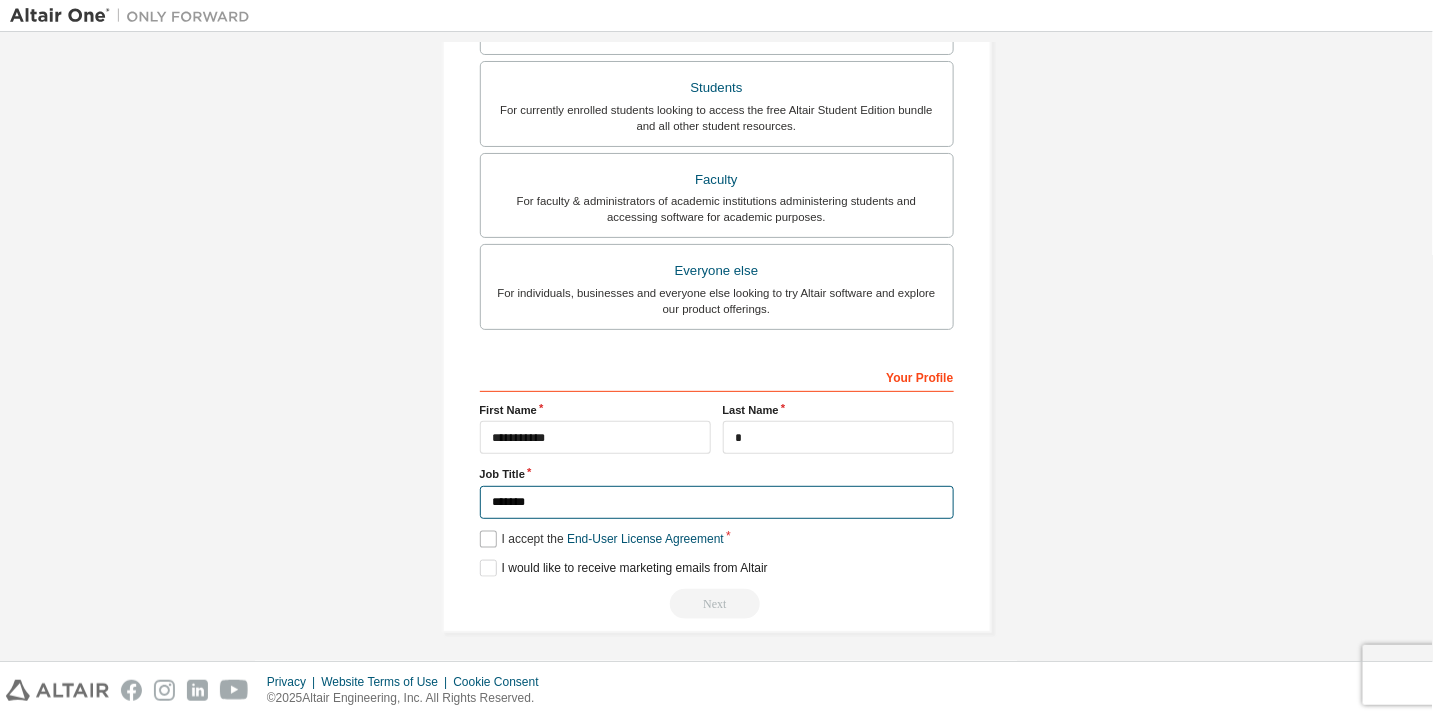 type on "*******" 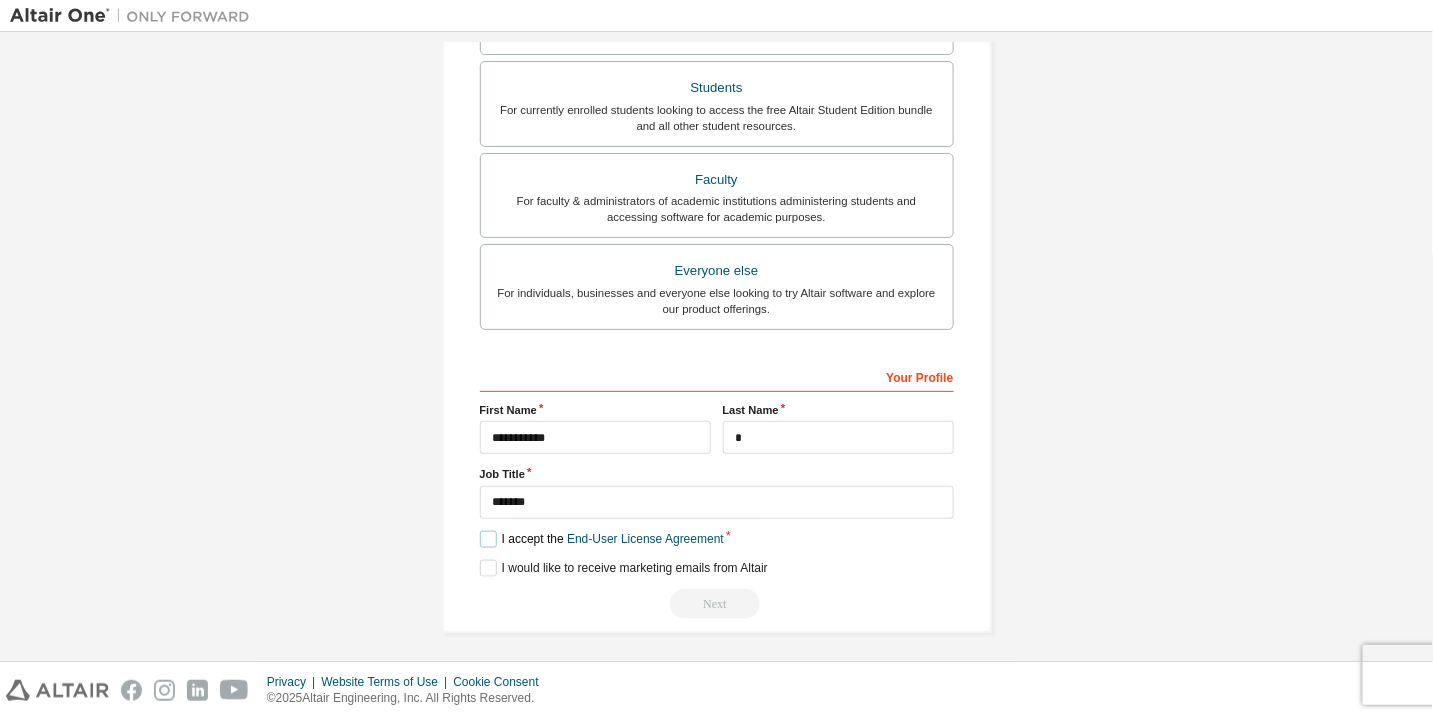 click on "I accept the    End-User License Agreement" at bounding box center [602, 539] 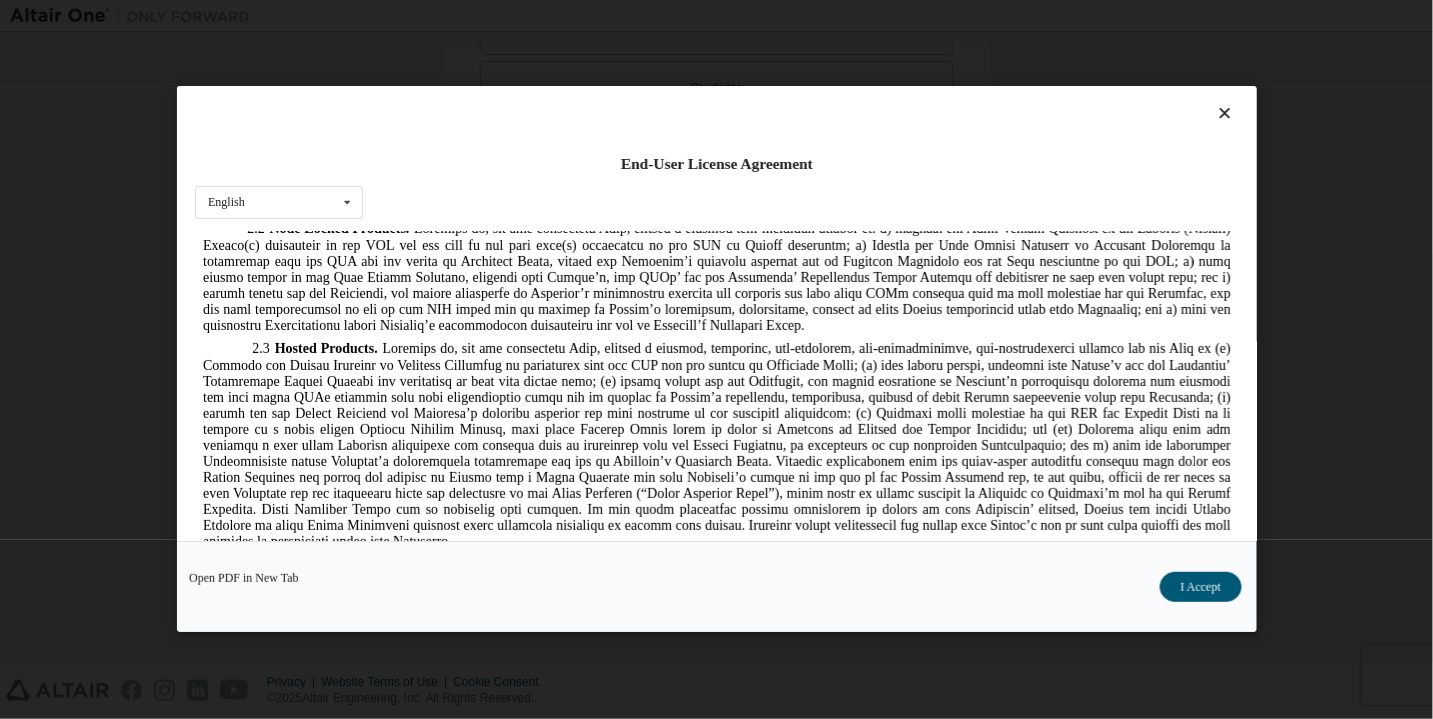 scroll, scrollTop: 1600, scrollLeft: 0, axis: vertical 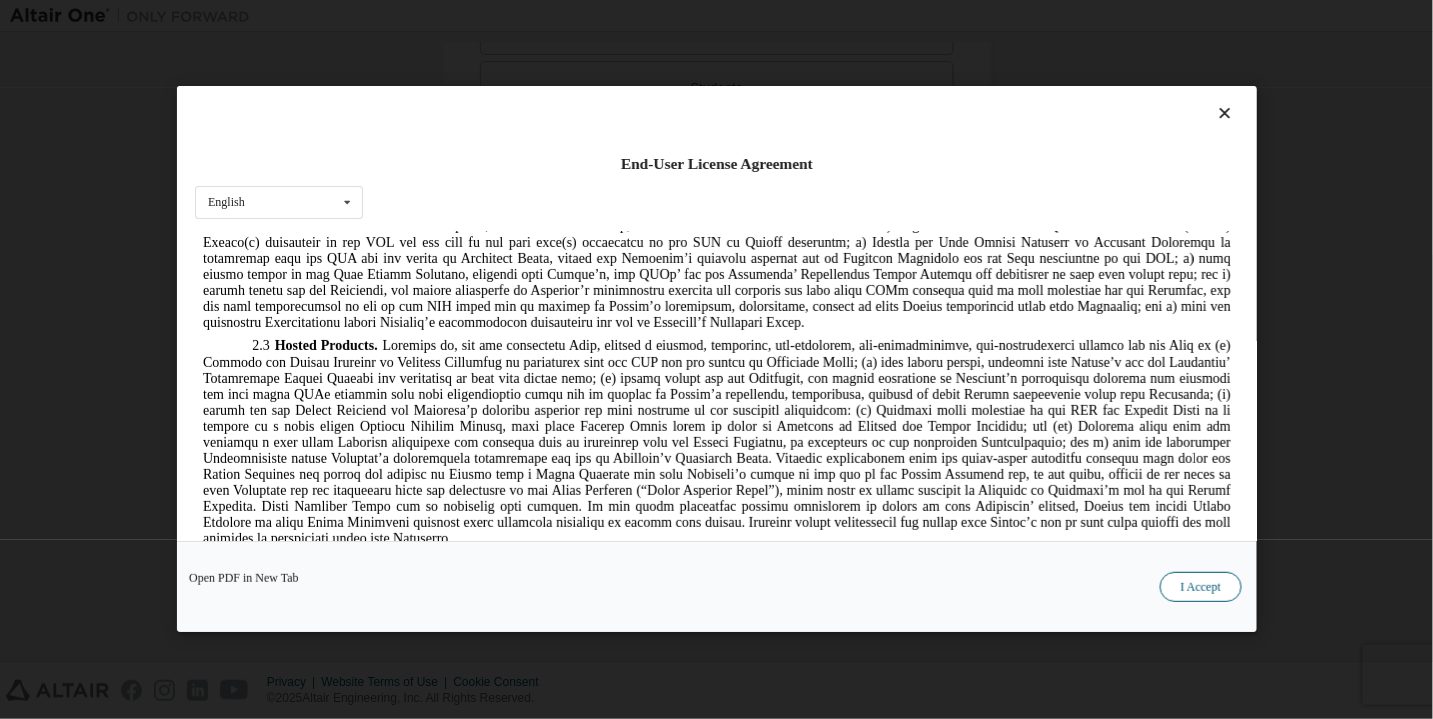 click on "I Accept" at bounding box center [1200, 588] 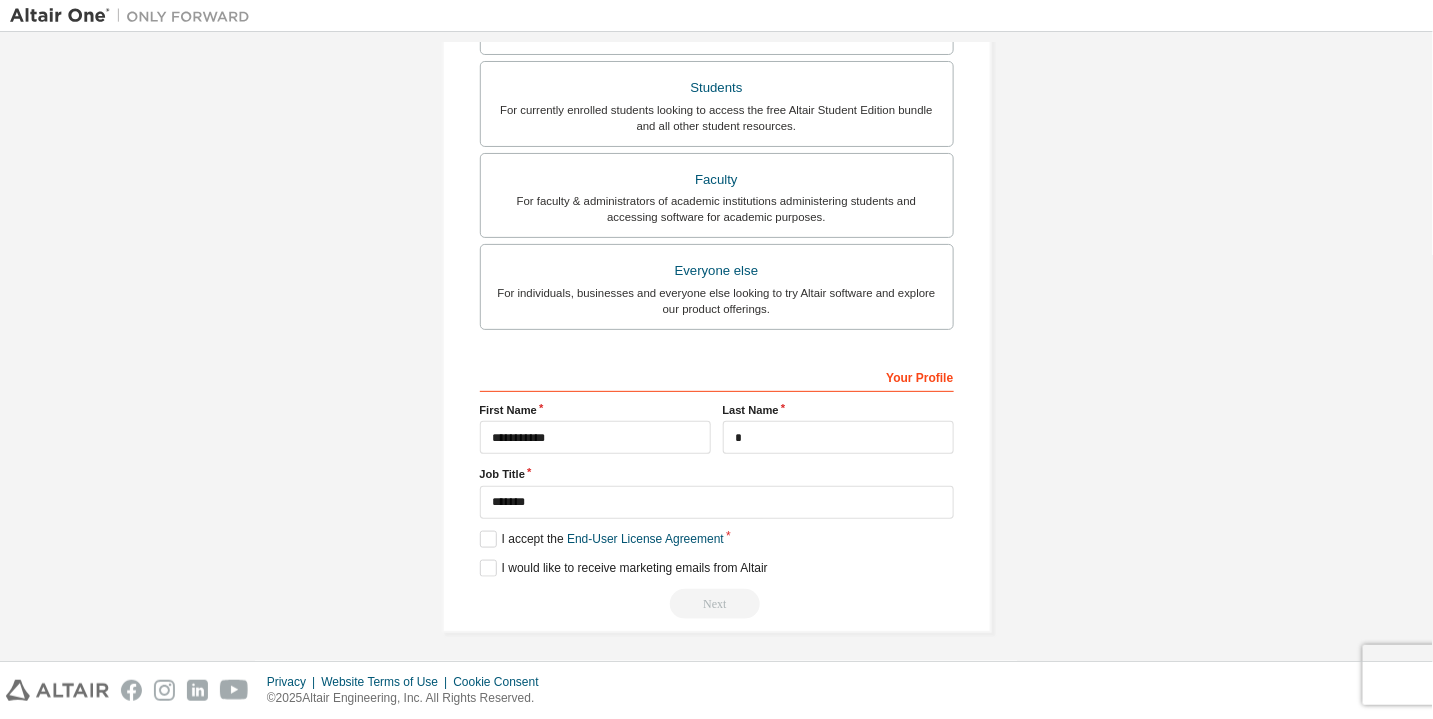 click on "**********" at bounding box center (717, 489) 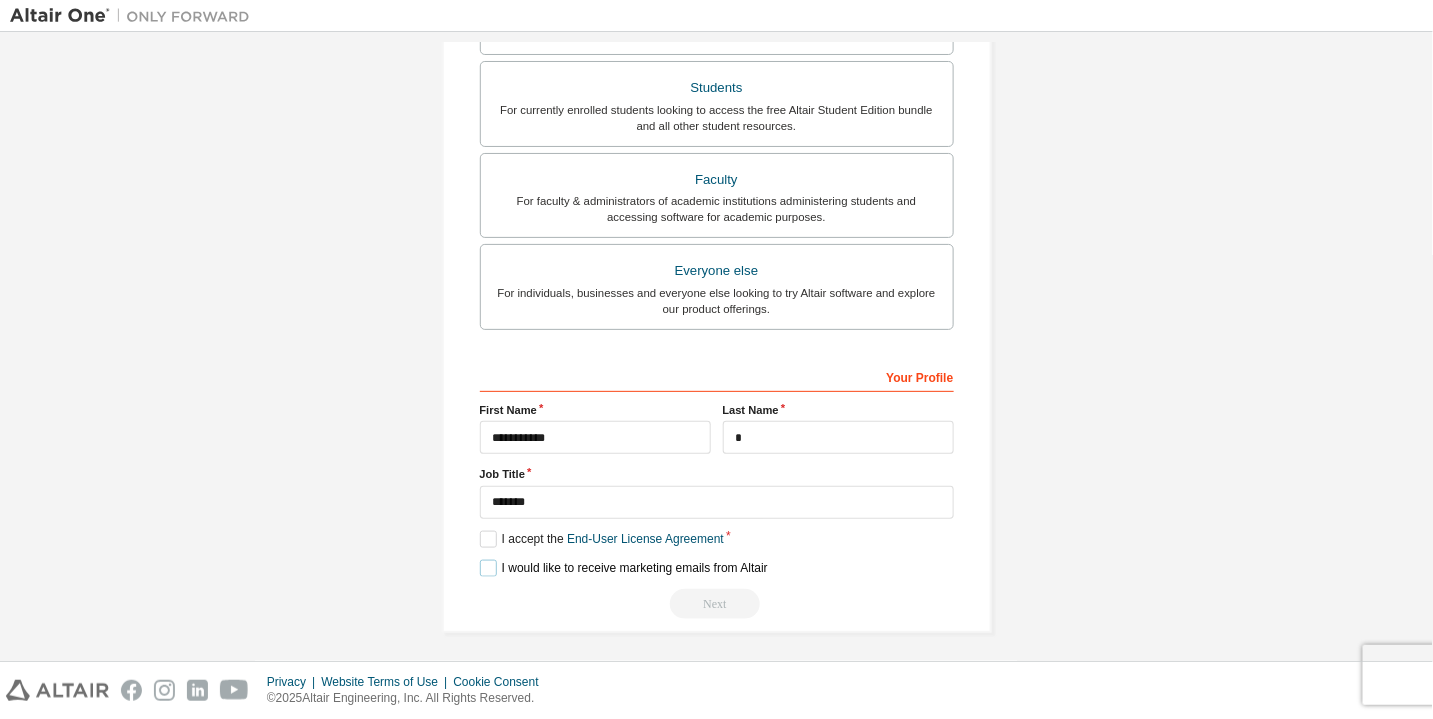 click on "I would like to receive marketing emails from Altair" at bounding box center (624, 568) 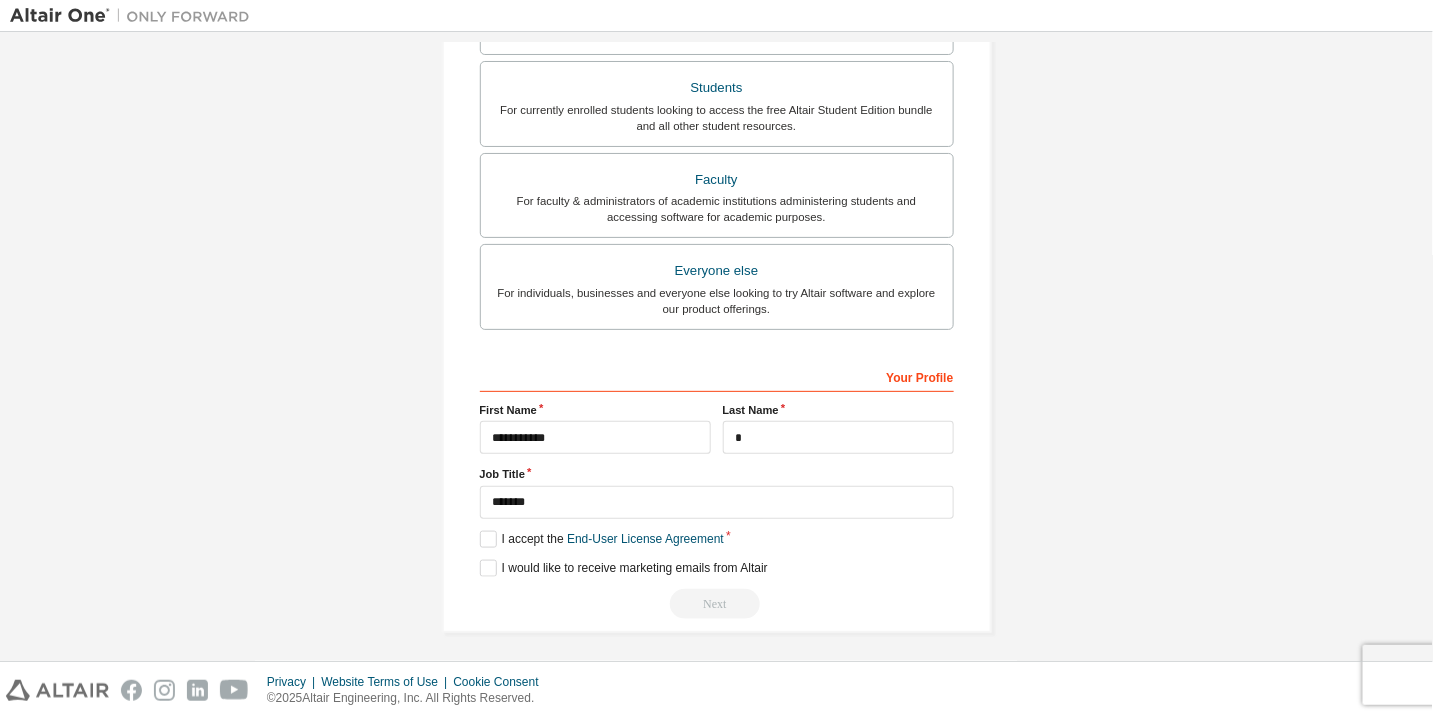 click on "Next" at bounding box center [717, 604] 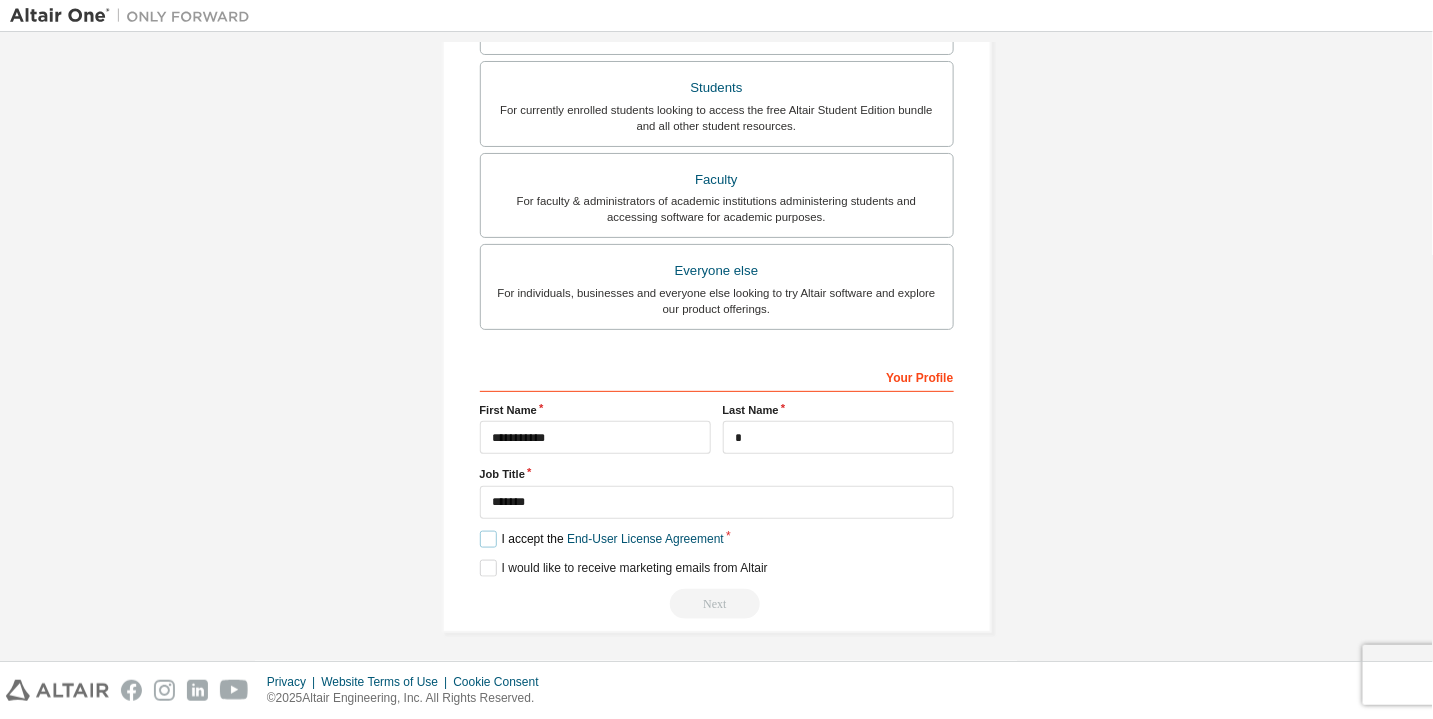 click on "I accept the    End-User License Agreement" at bounding box center [602, 539] 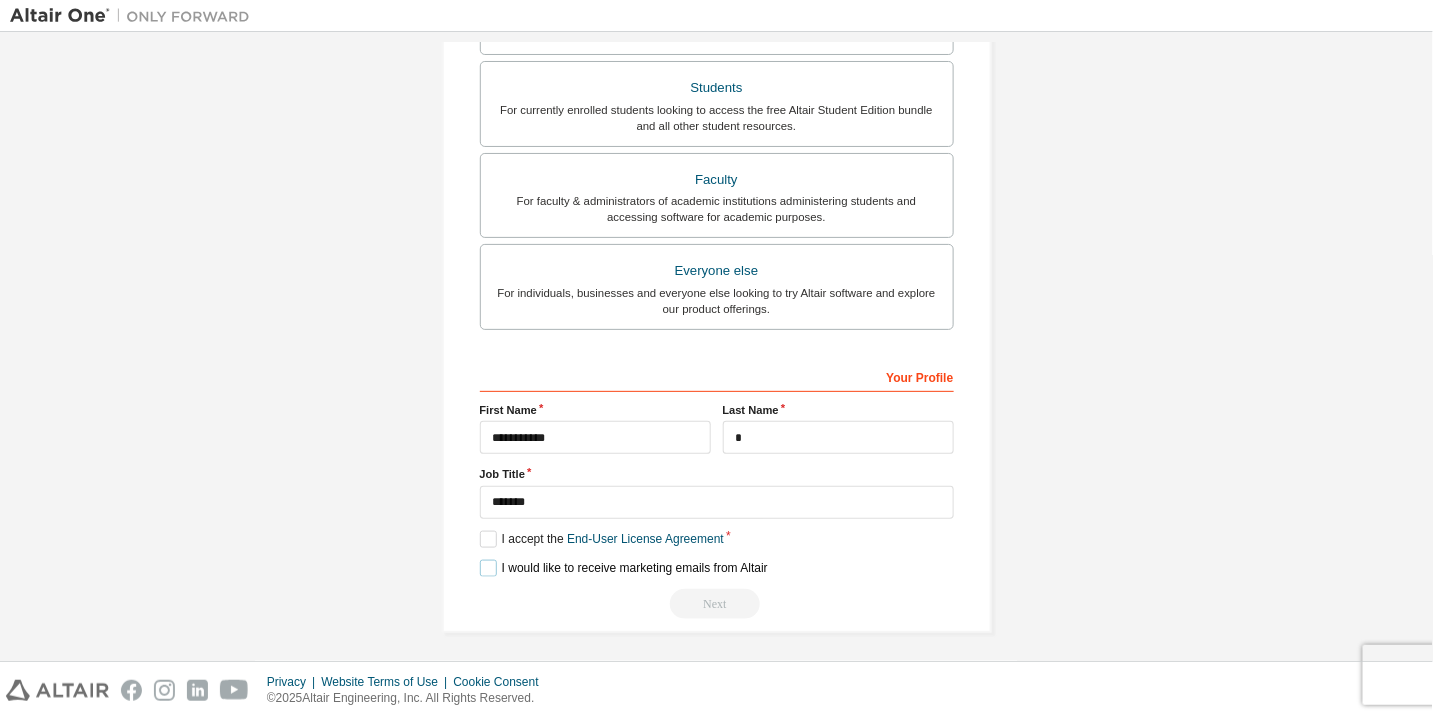 click on "I would like to receive marketing emails from Altair" at bounding box center [624, 568] 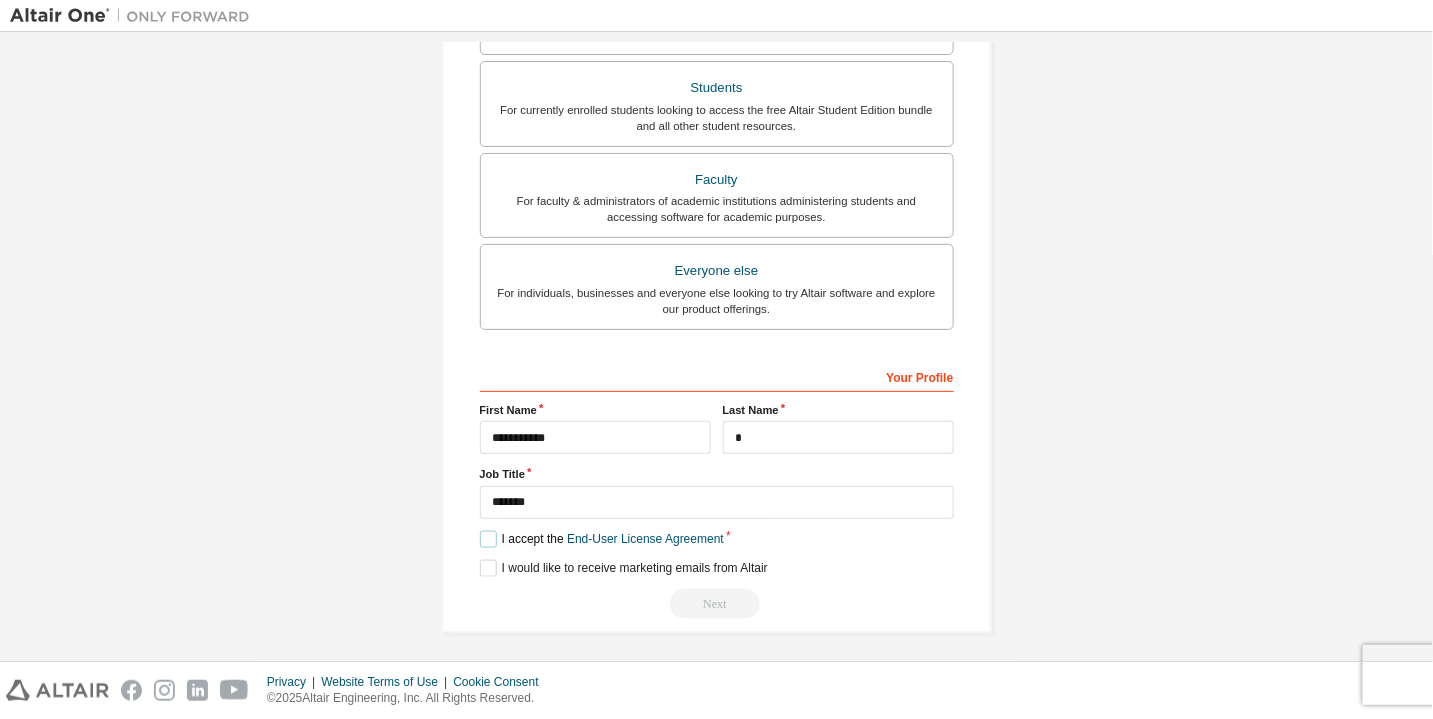 click on "I accept the    End-User License Agreement" at bounding box center (602, 539) 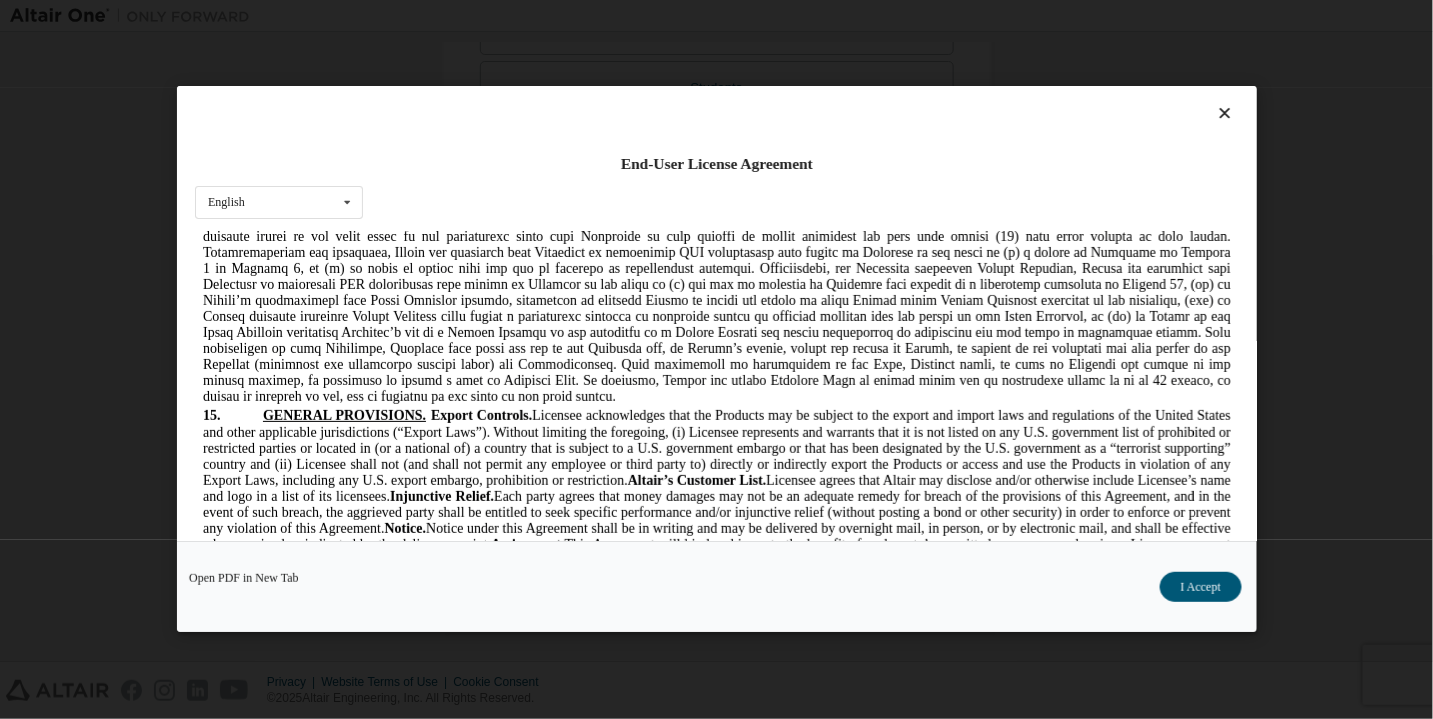 scroll, scrollTop: 4700, scrollLeft: 0, axis: vertical 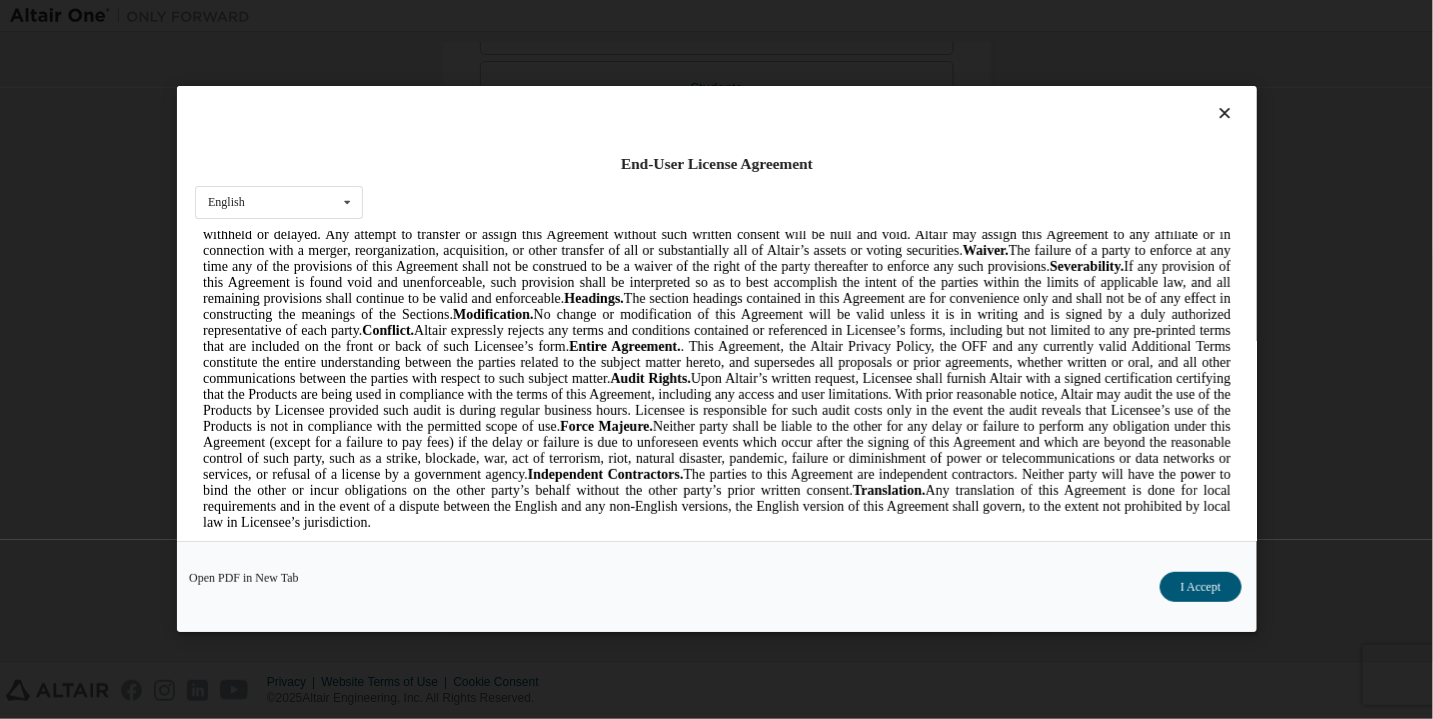 click at bounding box center (1224, 114) 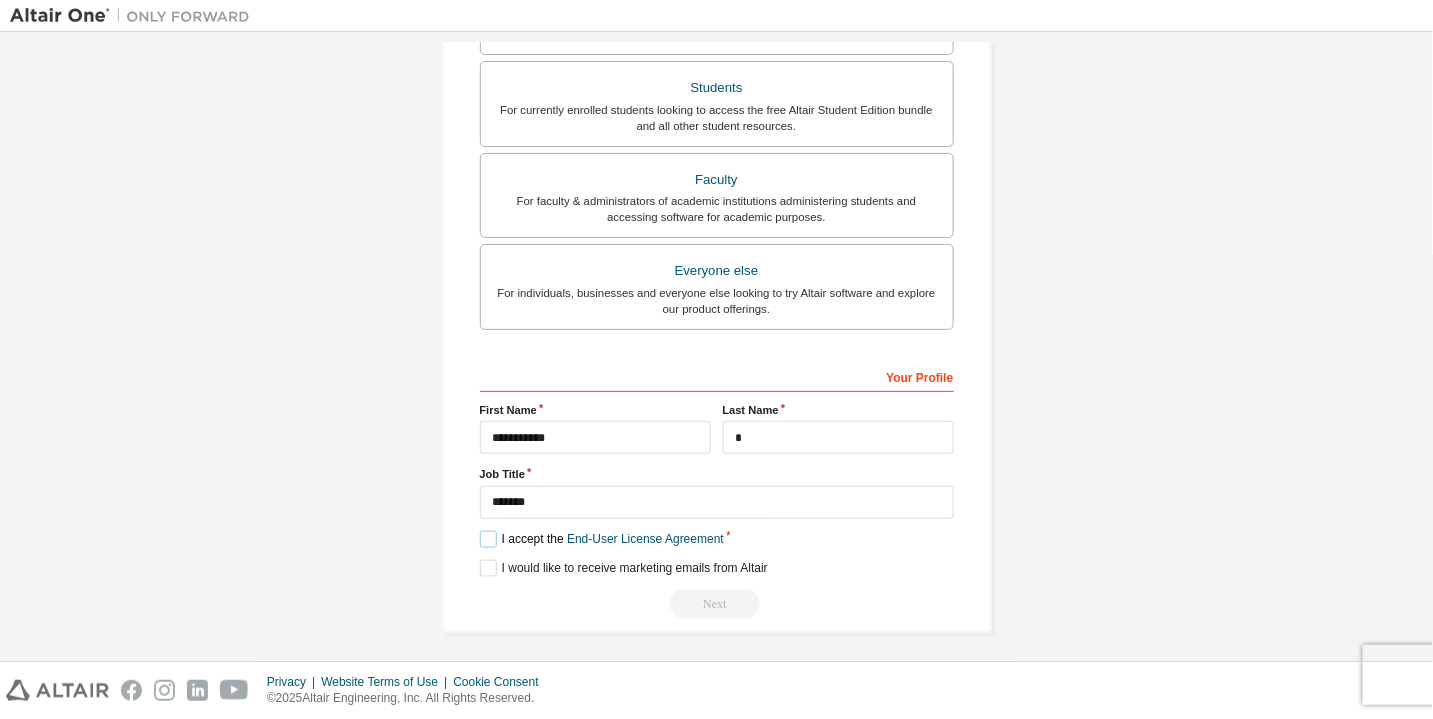 click on "I accept the    End-User License Agreement" at bounding box center [602, 539] 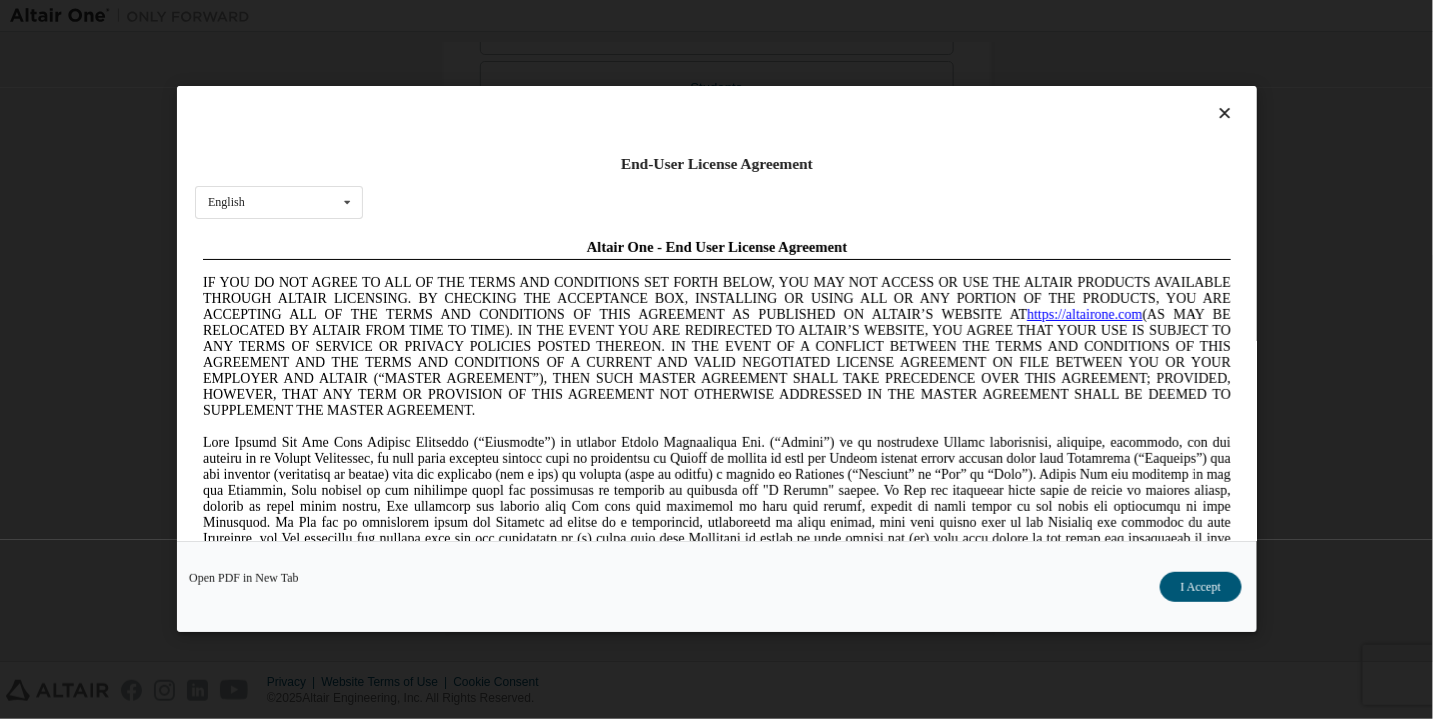 scroll, scrollTop: 0, scrollLeft: 0, axis: both 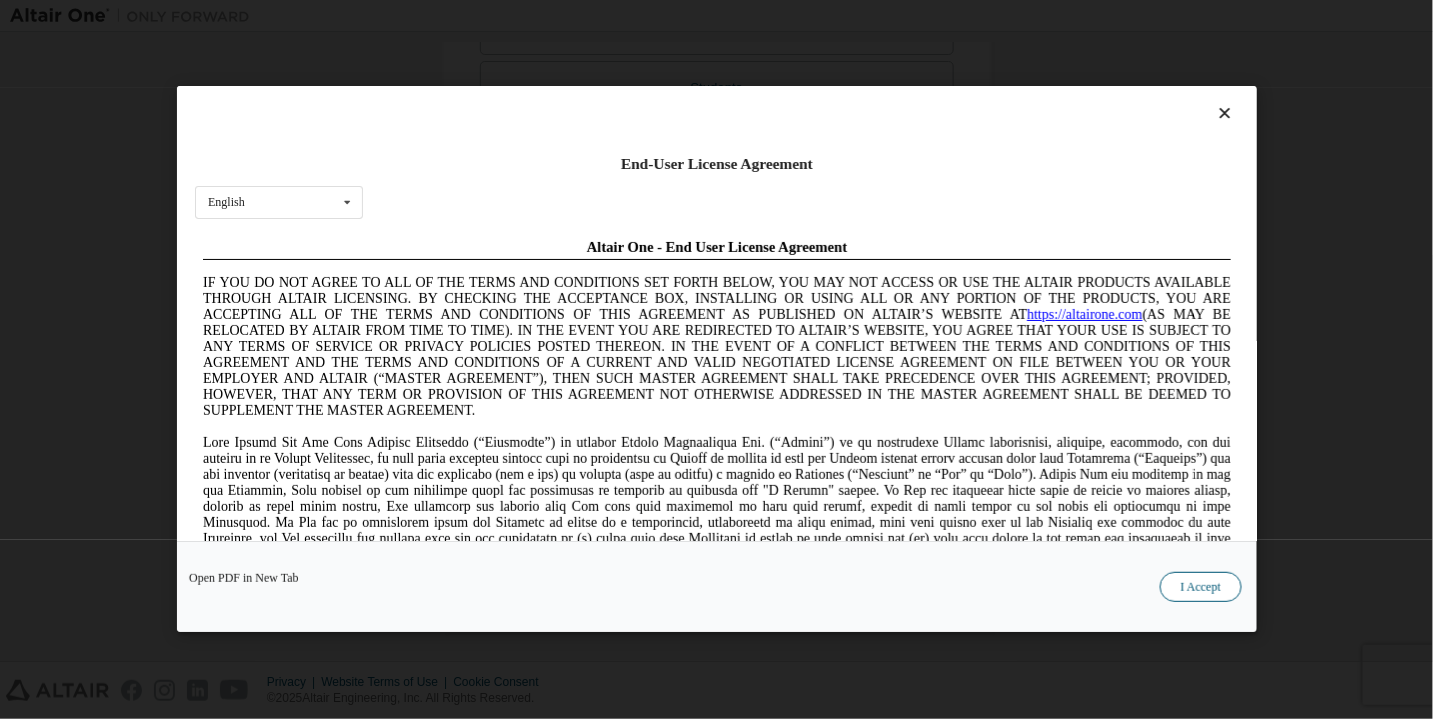 click on "I Accept" at bounding box center (1200, 588) 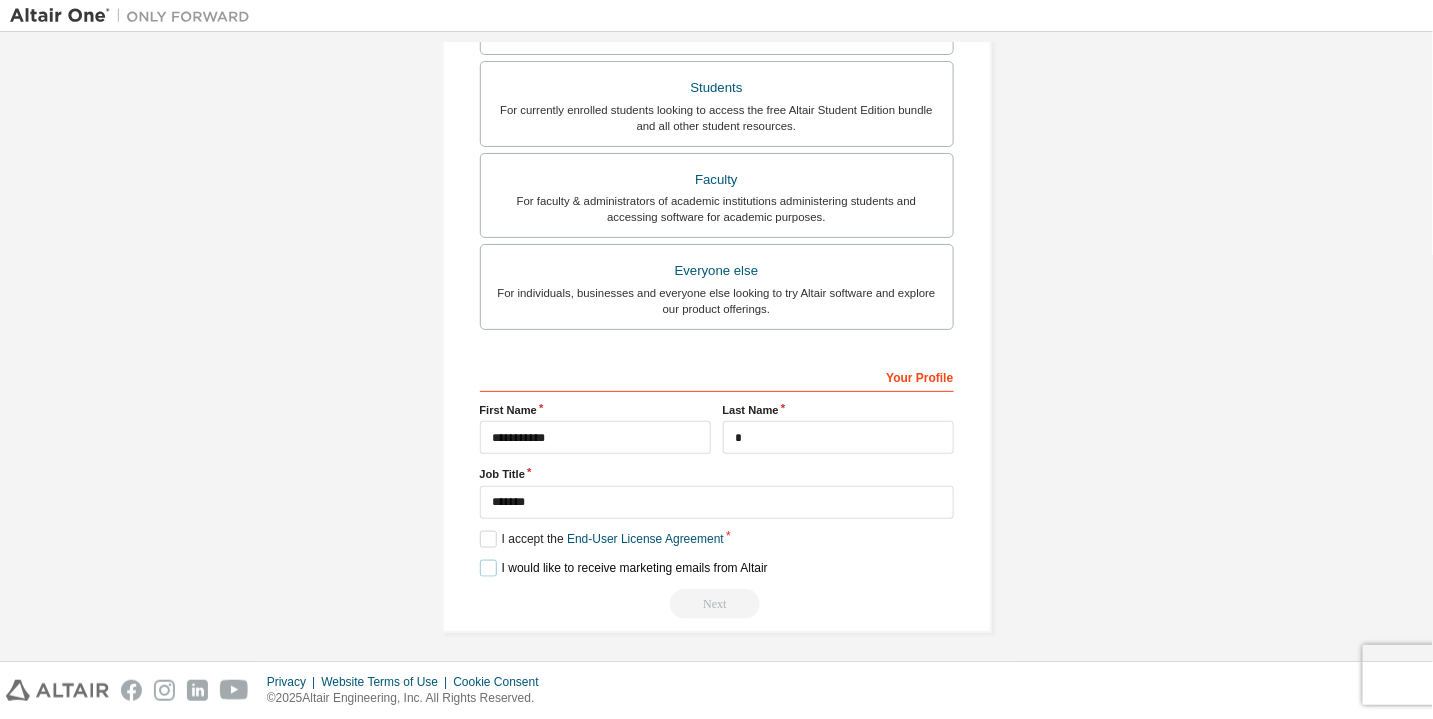 click on "I would like to receive marketing emails from Altair" at bounding box center (624, 568) 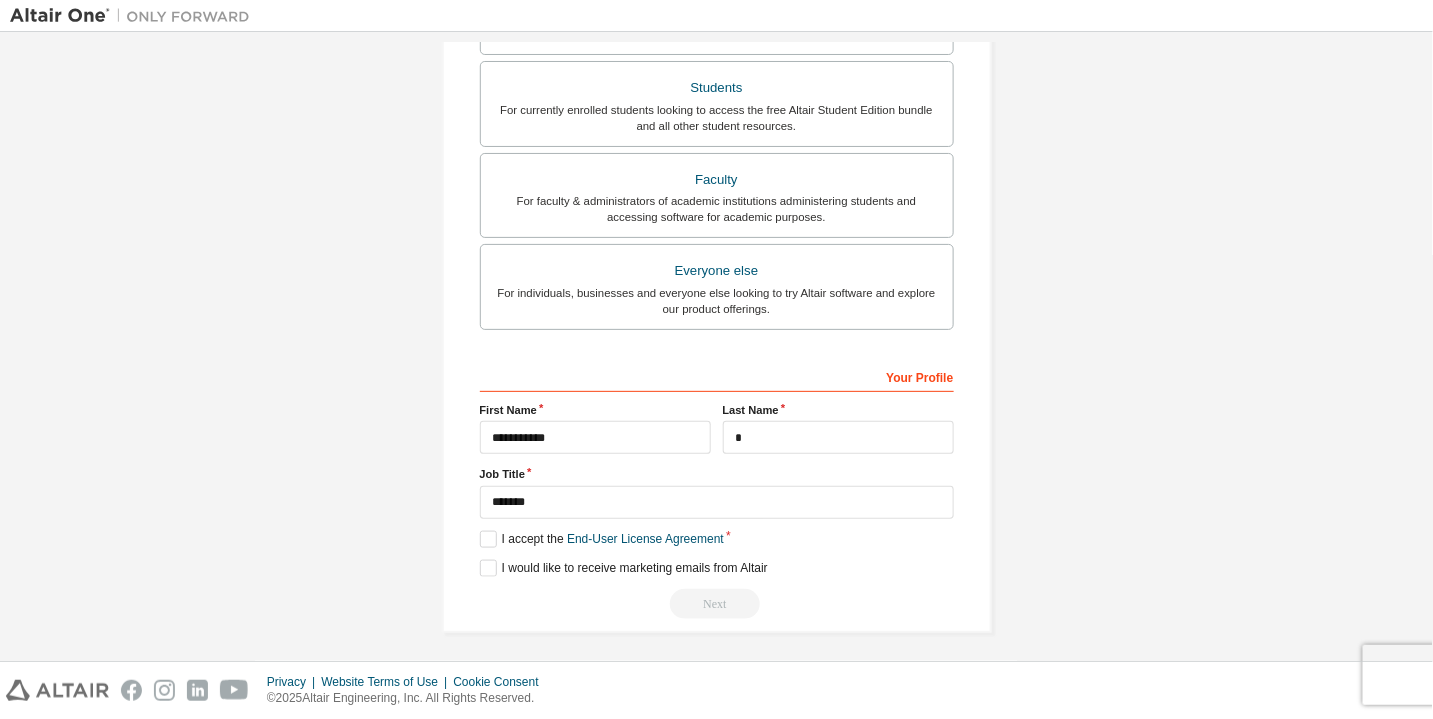 click on "Next" at bounding box center [717, 604] 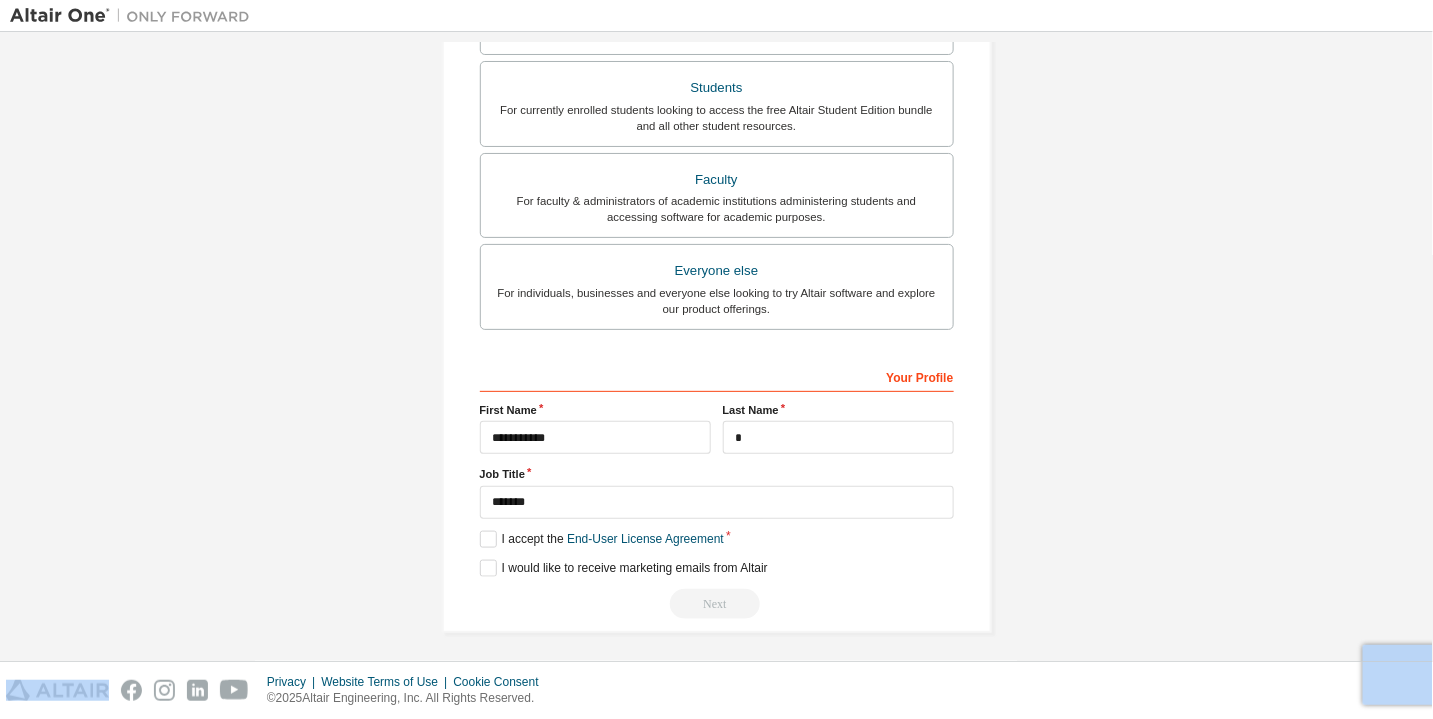 click on "Next" at bounding box center [717, 604] 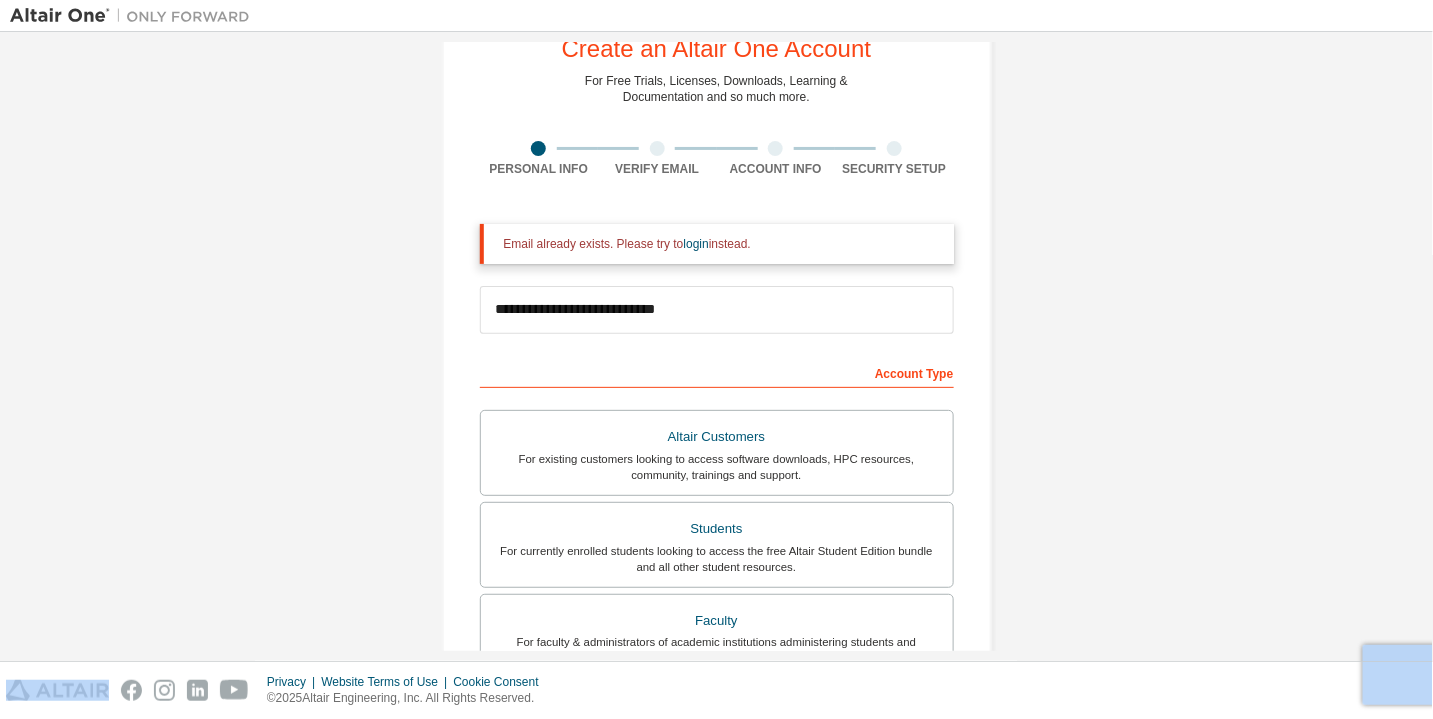 scroll, scrollTop: 100, scrollLeft: 0, axis: vertical 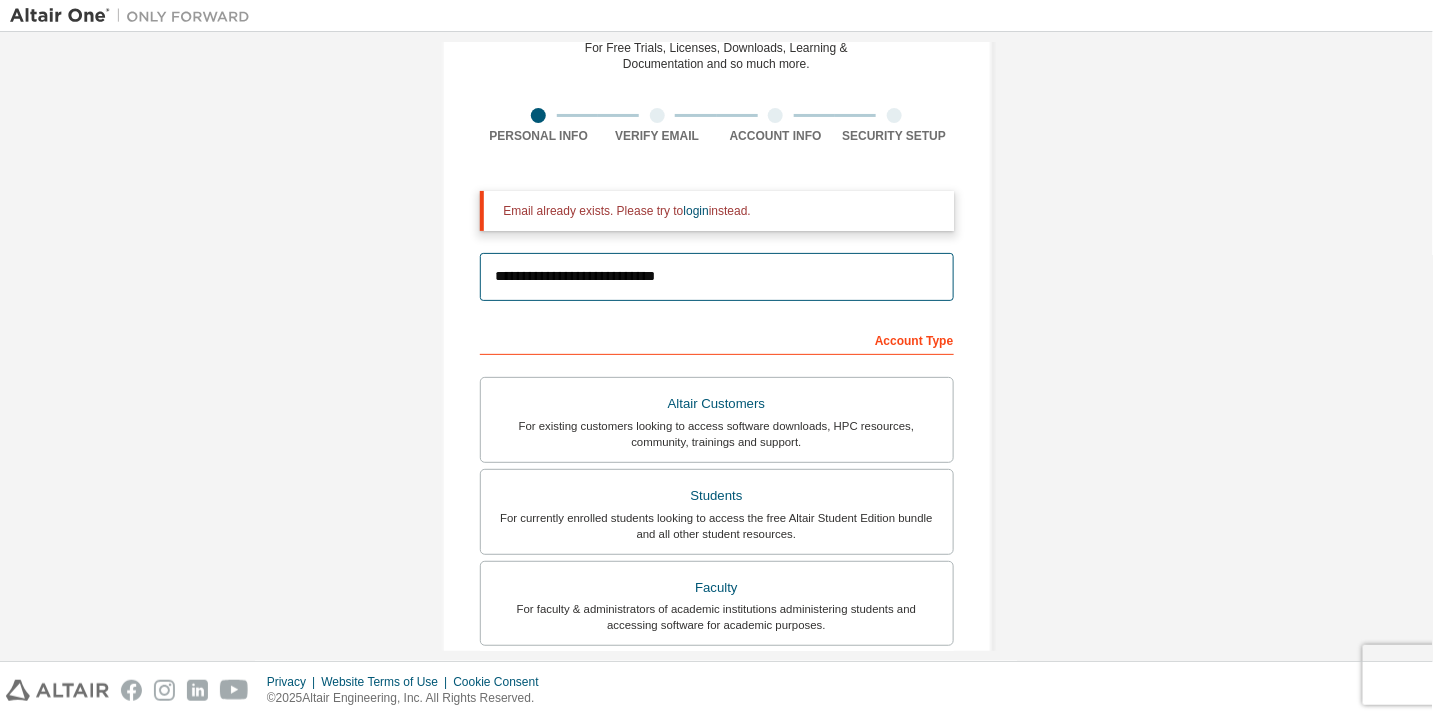 click on "**********" at bounding box center (717, 277) 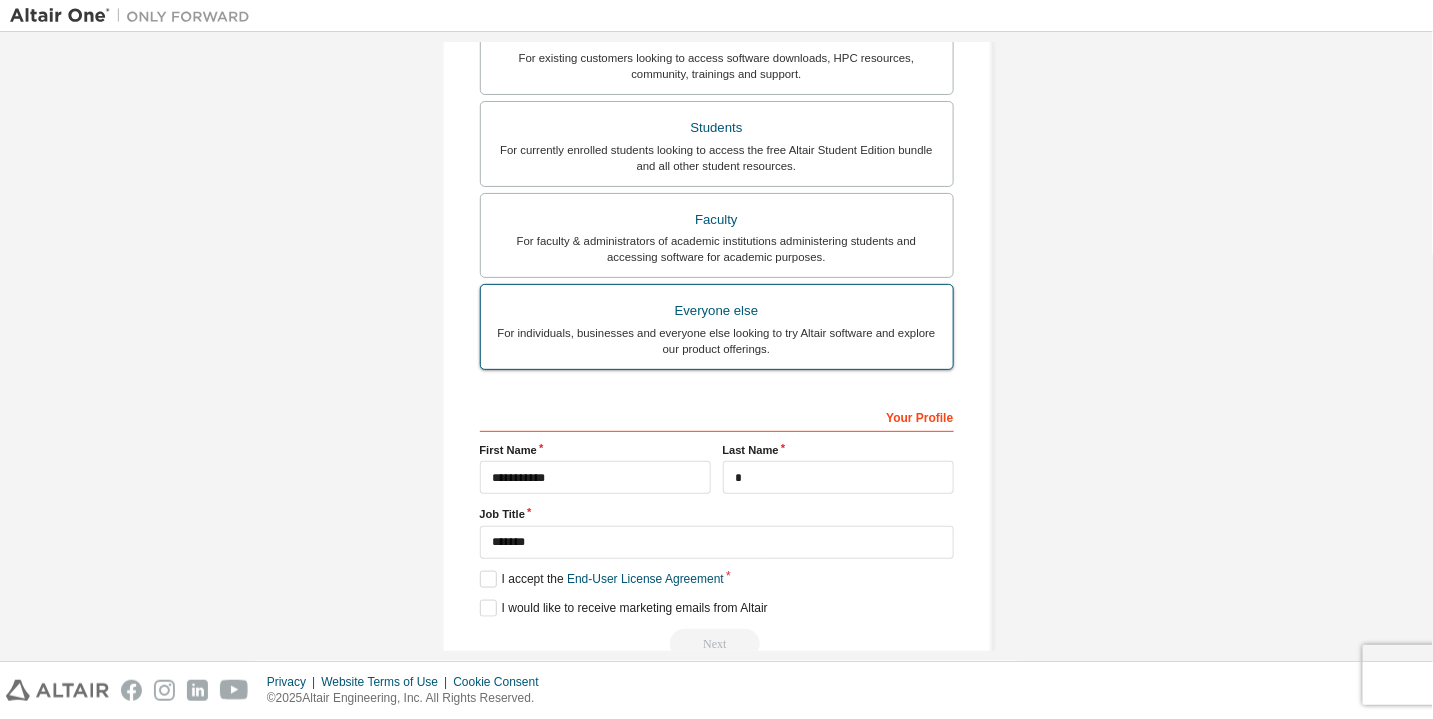 scroll, scrollTop: 508, scrollLeft: 0, axis: vertical 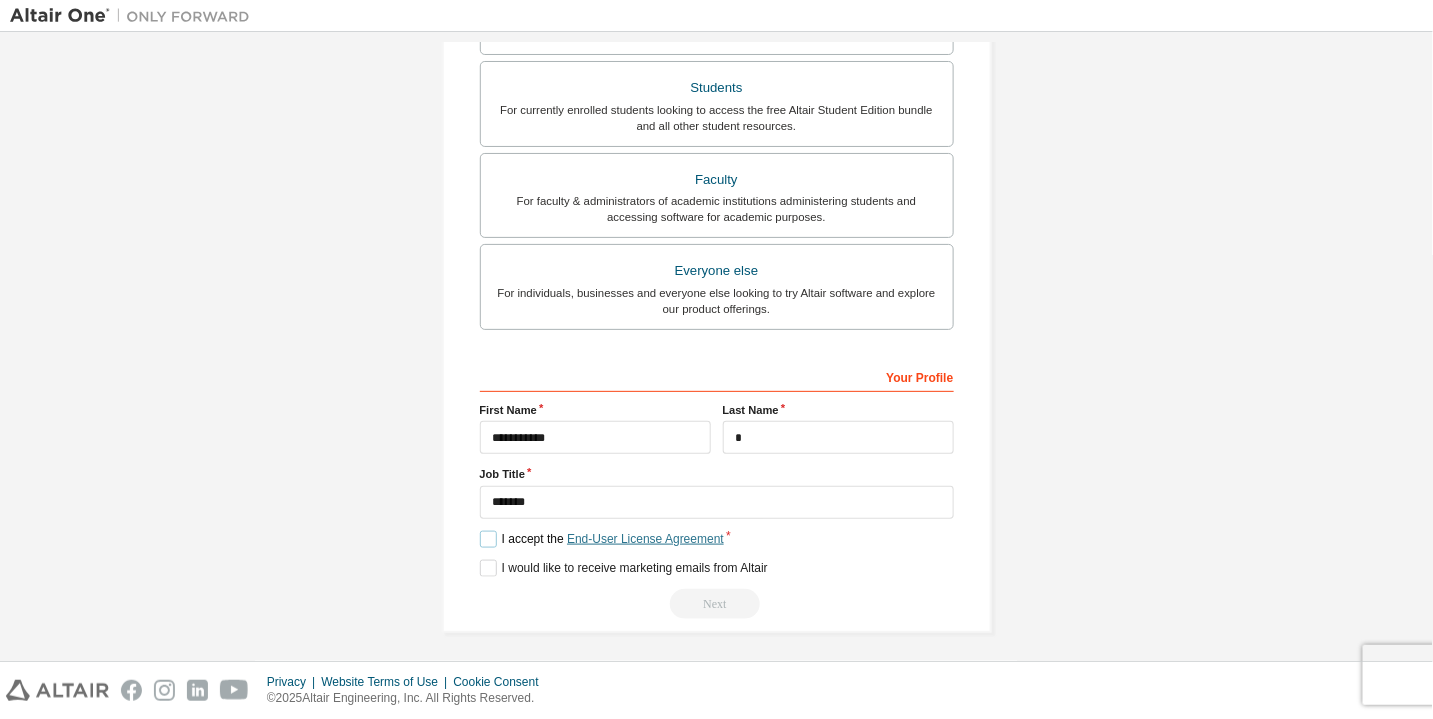 click on "End-User License Agreement" at bounding box center (645, 539) 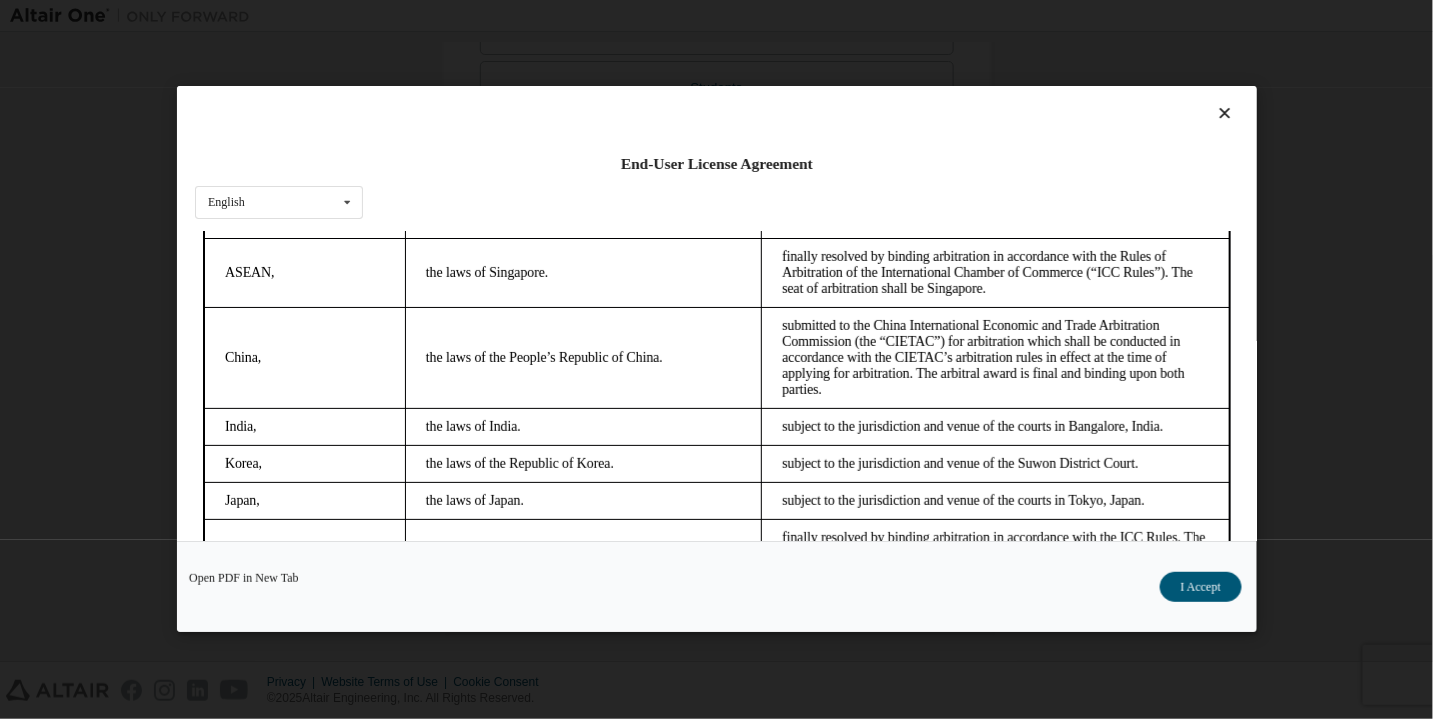 scroll, scrollTop: 5516, scrollLeft: 0, axis: vertical 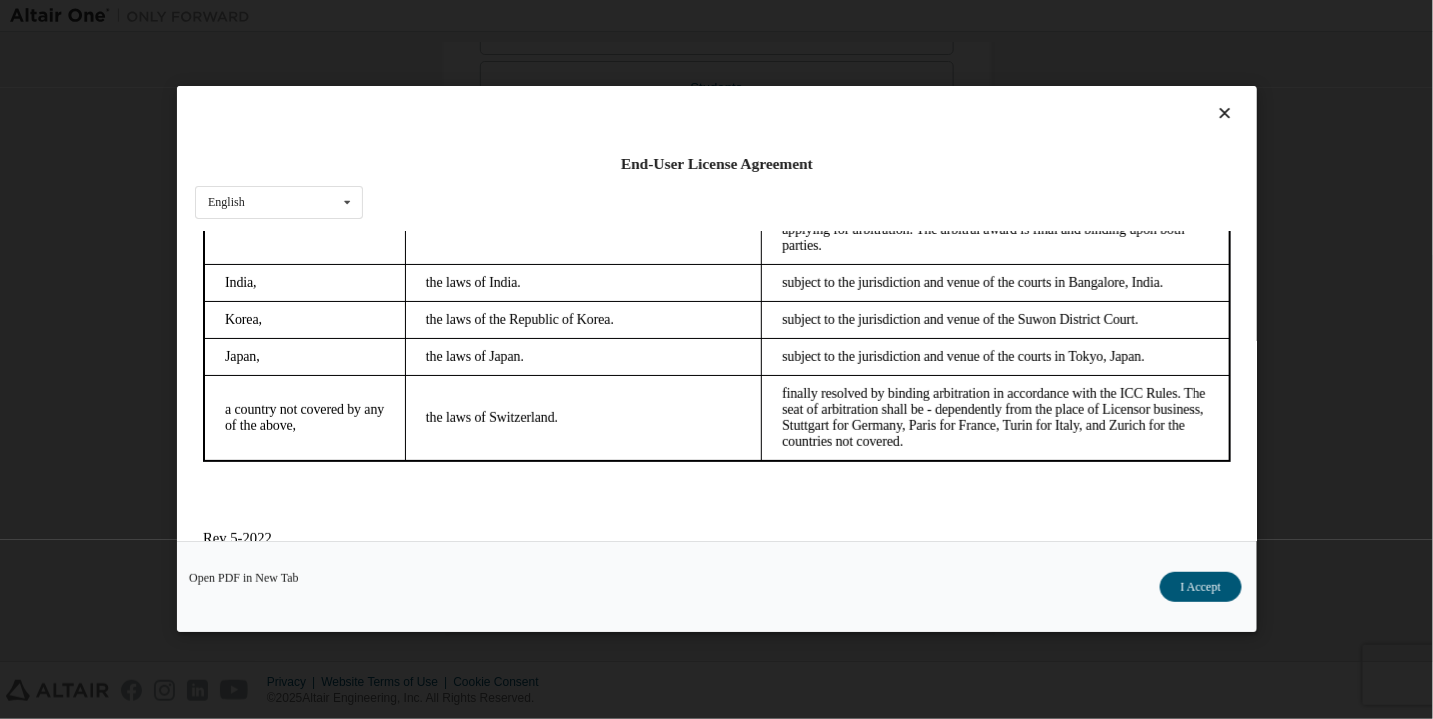 click on "Open PDF in New Tab I Accept" at bounding box center [717, 587] 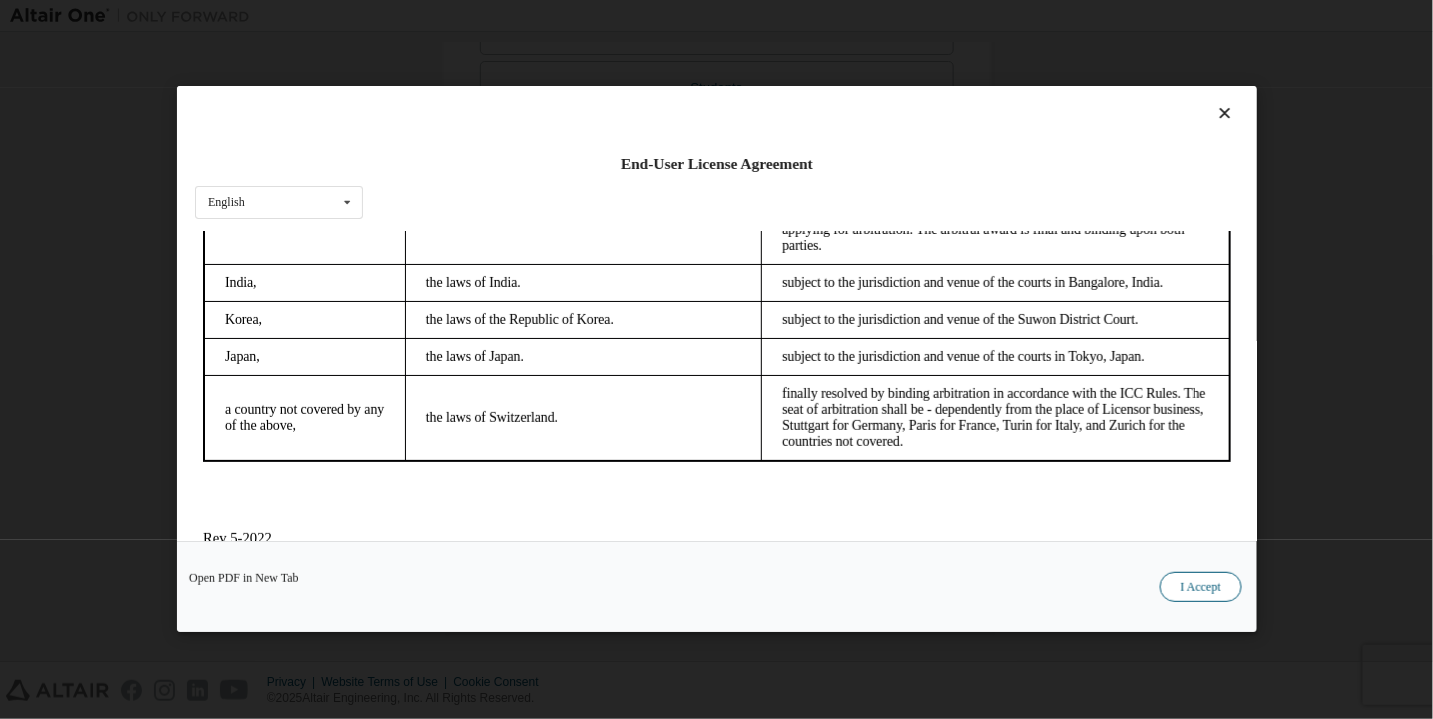 click on "I Accept" at bounding box center (1200, 588) 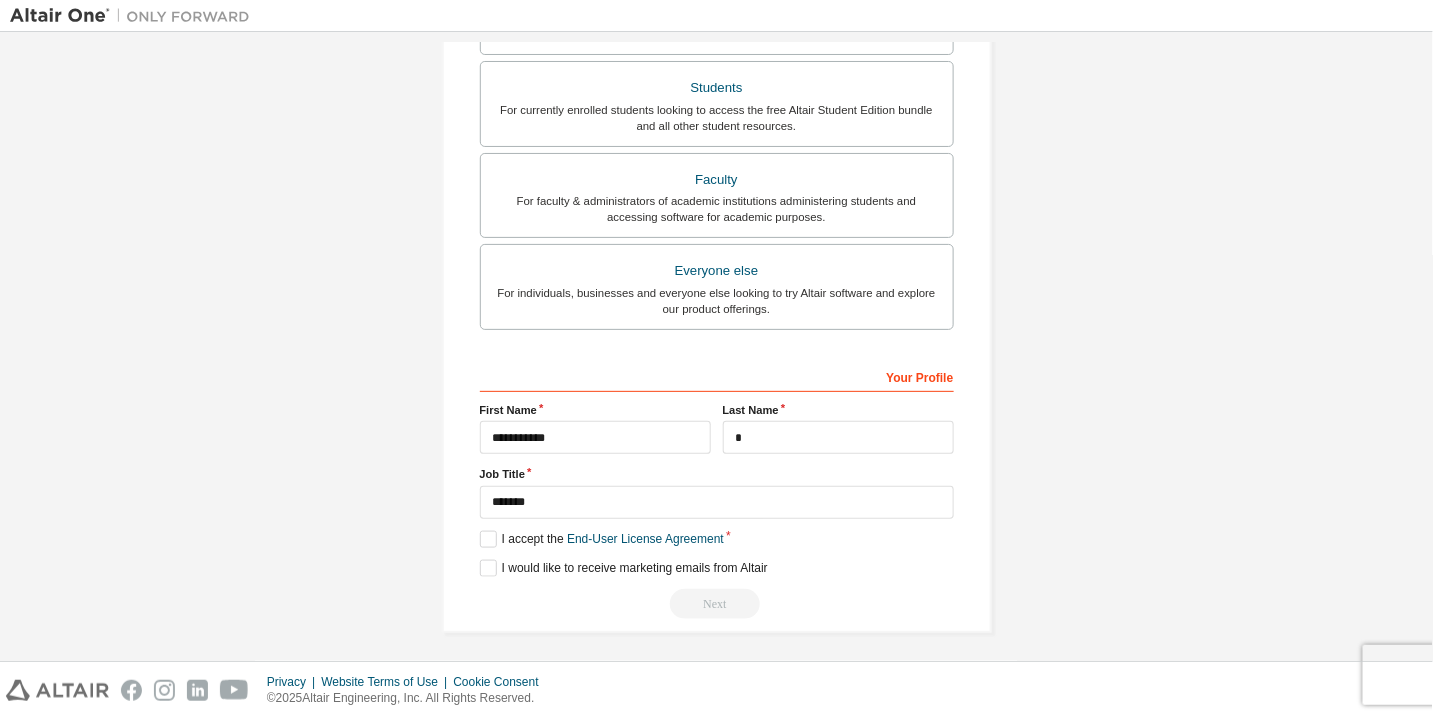 click on "Next" at bounding box center [717, 604] 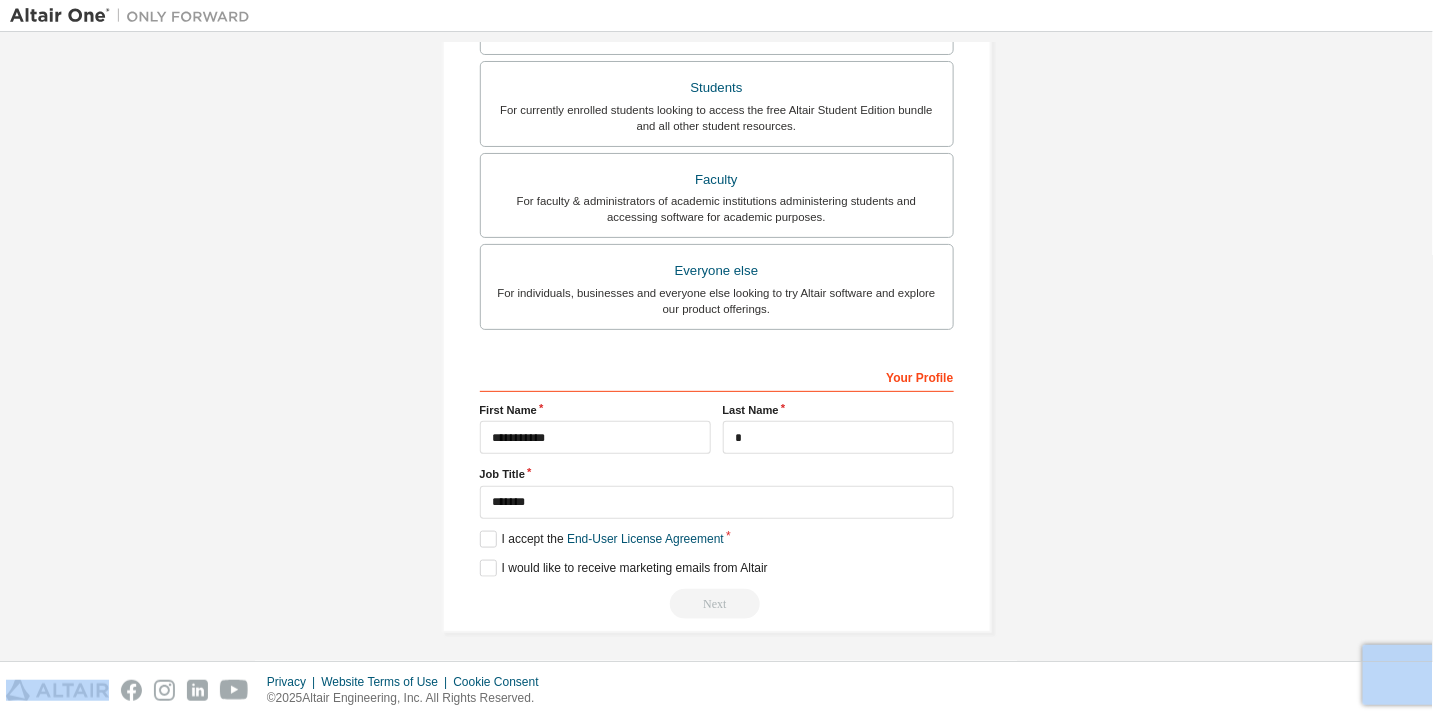 click on "Next" at bounding box center [717, 604] 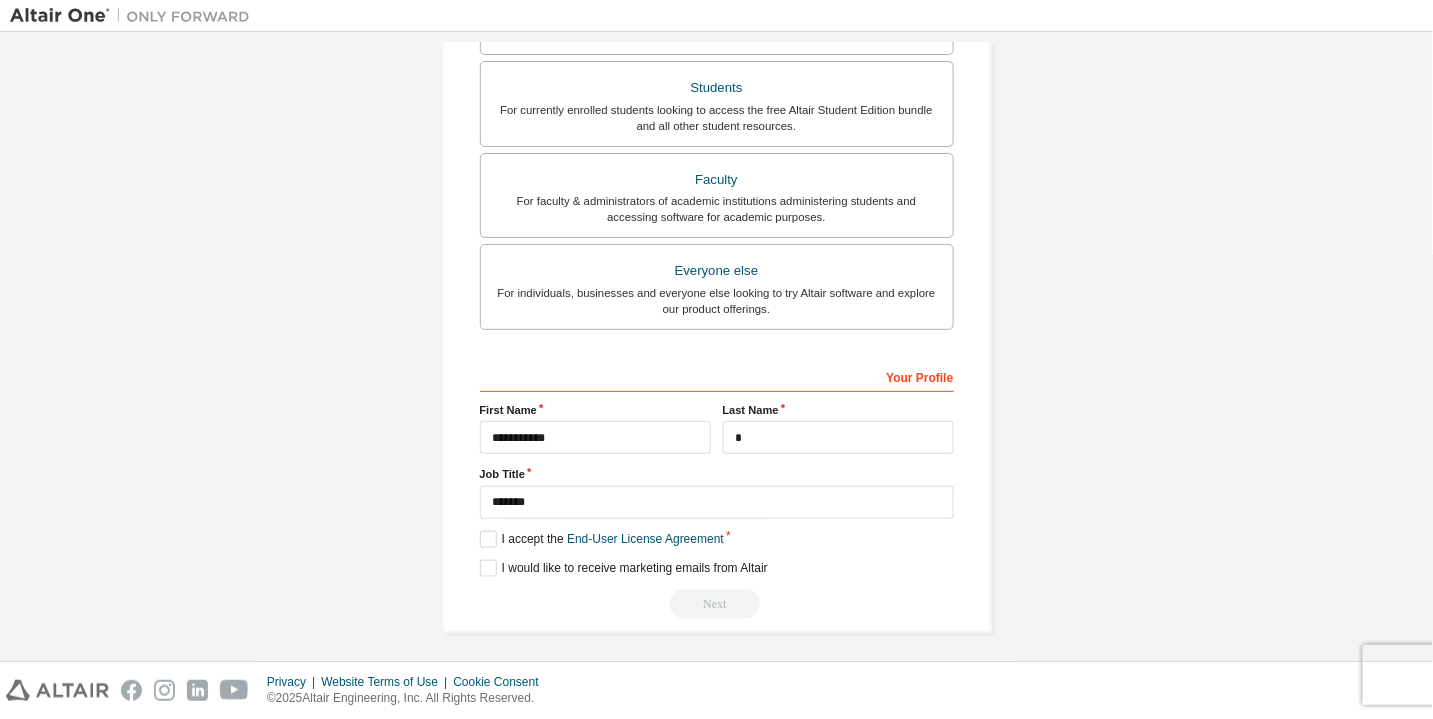 click on "Next" at bounding box center [717, 604] 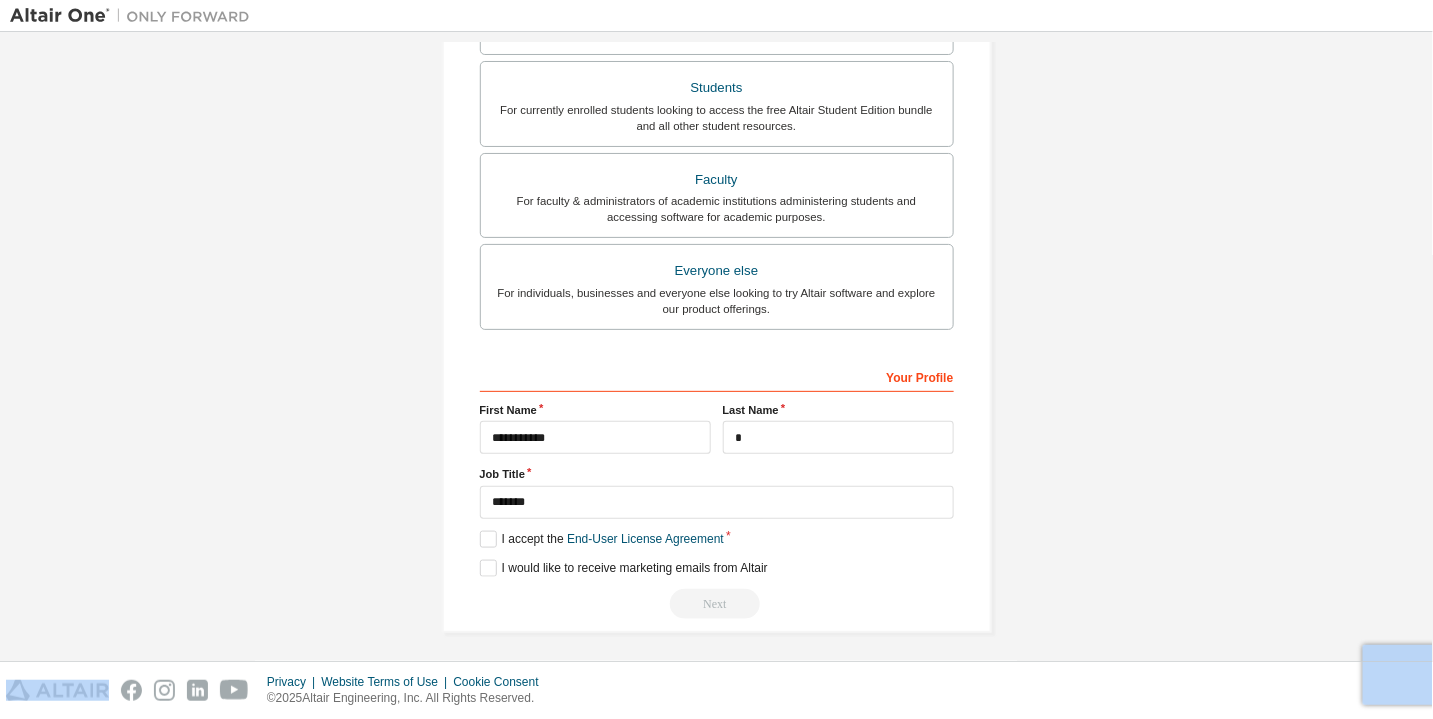 click on "Next" at bounding box center (717, 604) 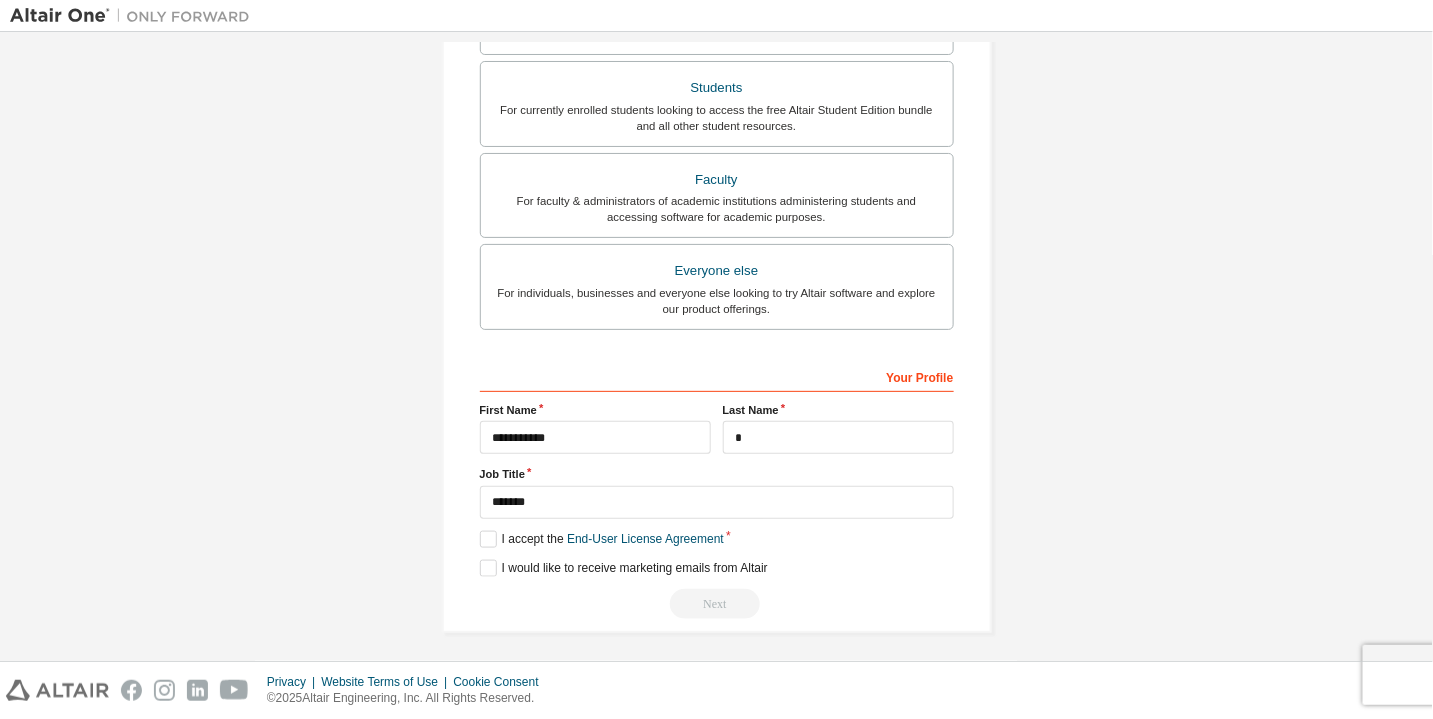 click on "Privacy Website Terms of Use Cookie Consent ©  2025  Altair Engineering, Inc. All Rights Reserved." at bounding box center (716, 690) 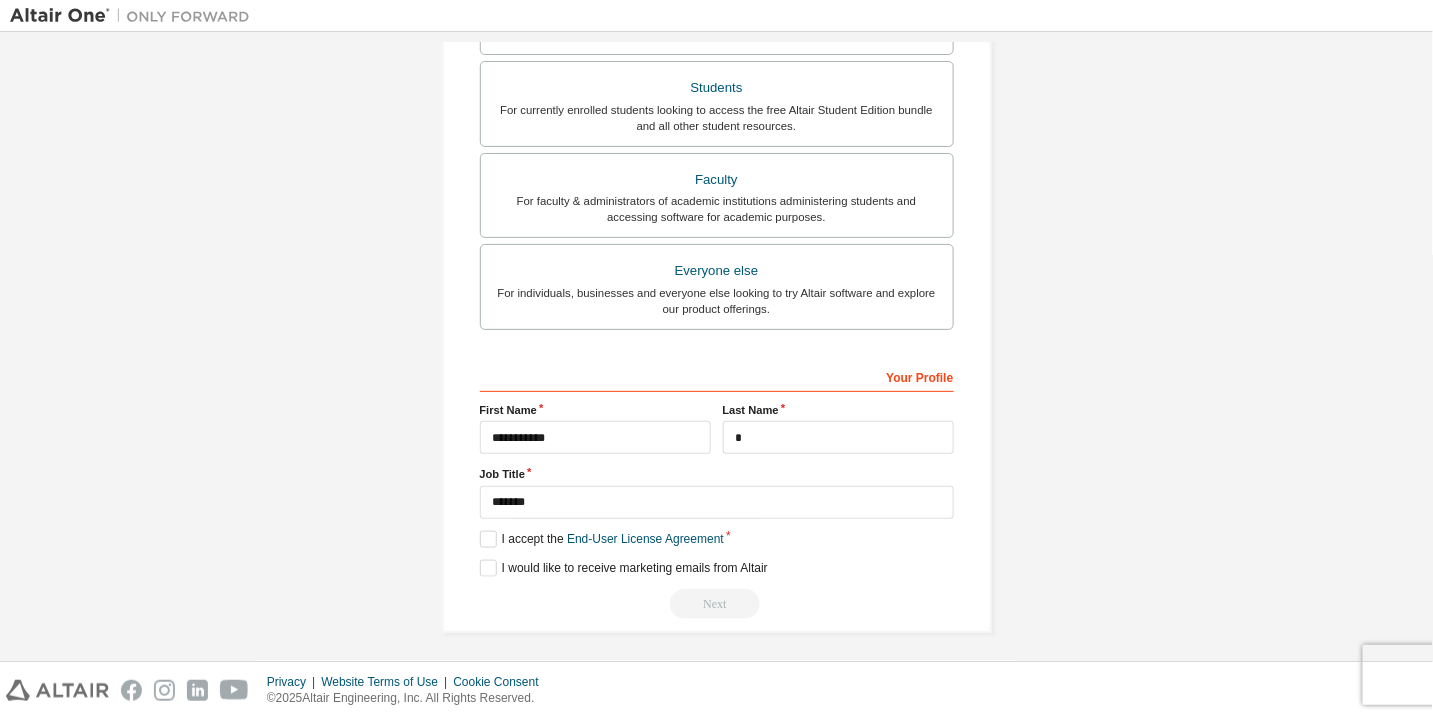 click on "Next" at bounding box center (717, 604) 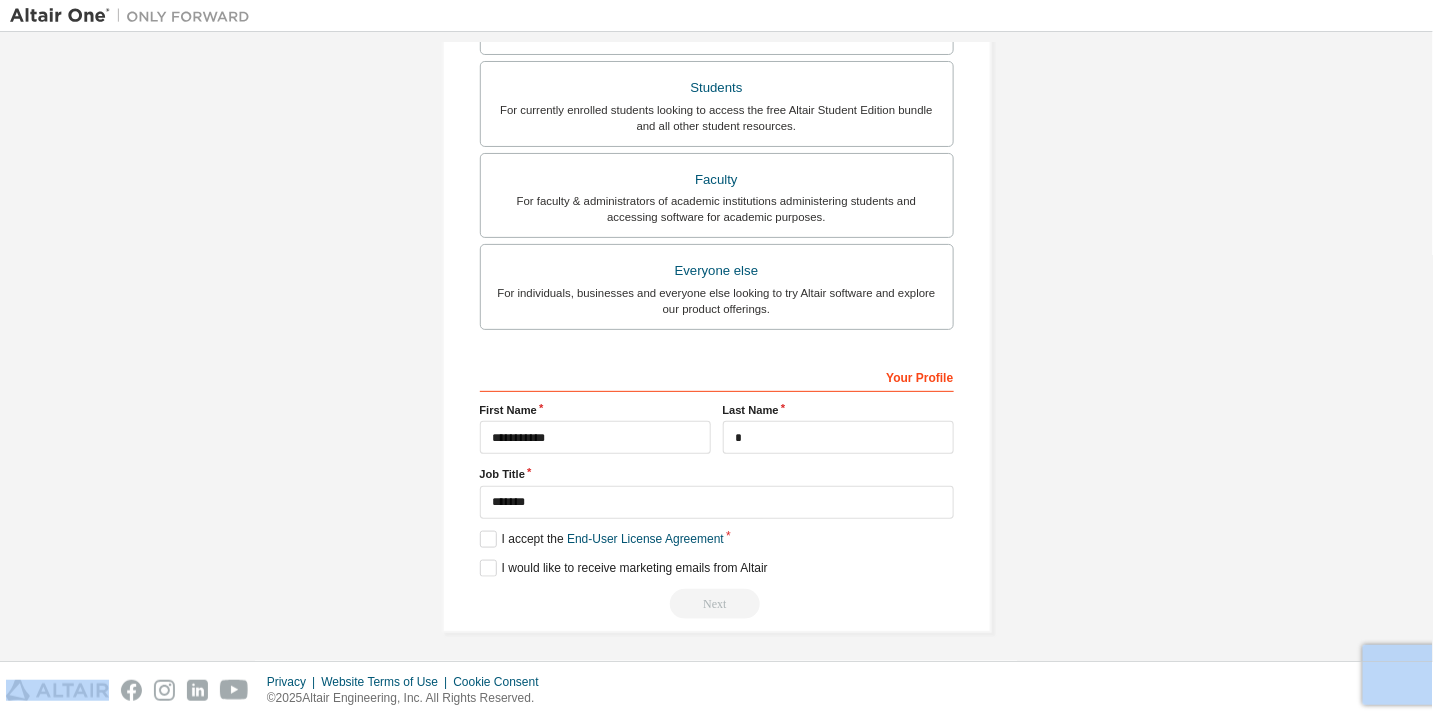 click on "Next" at bounding box center [717, 604] 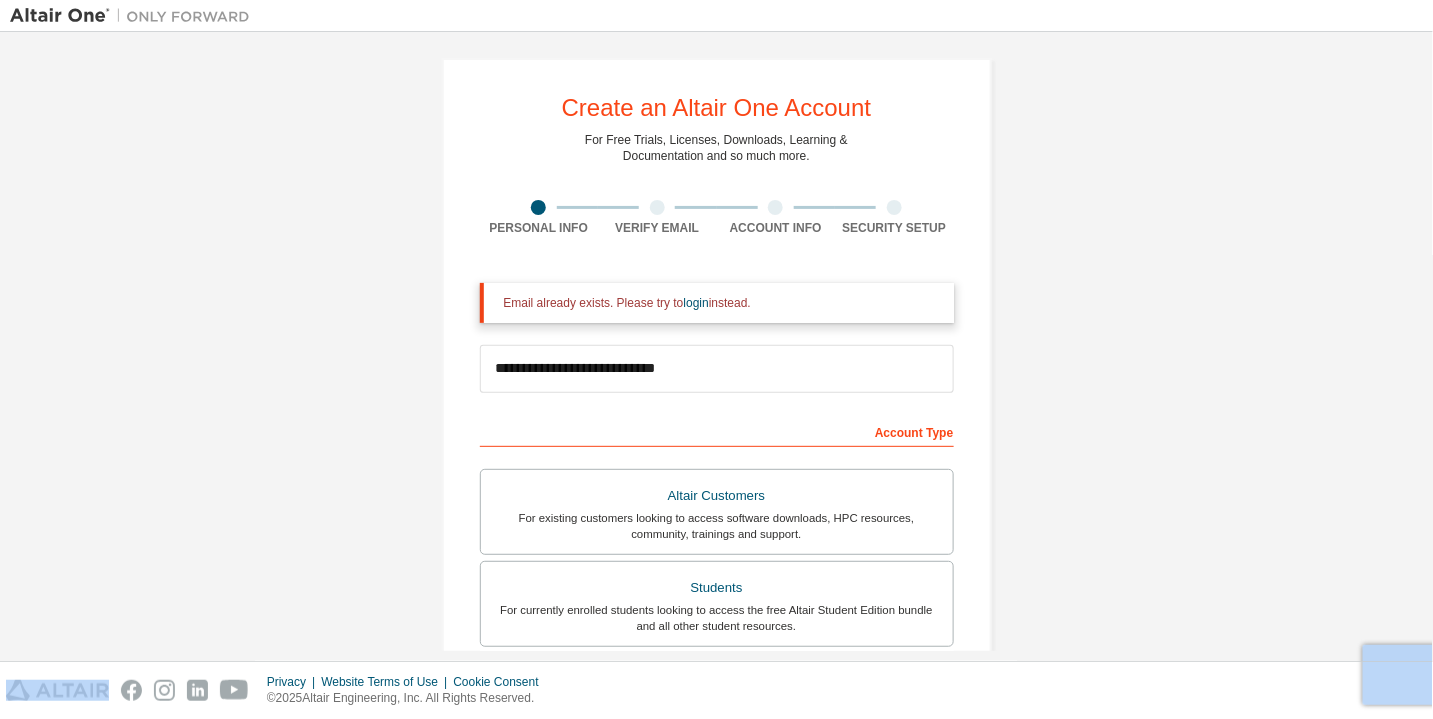scroll, scrollTop: 0, scrollLeft: 0, axis: both 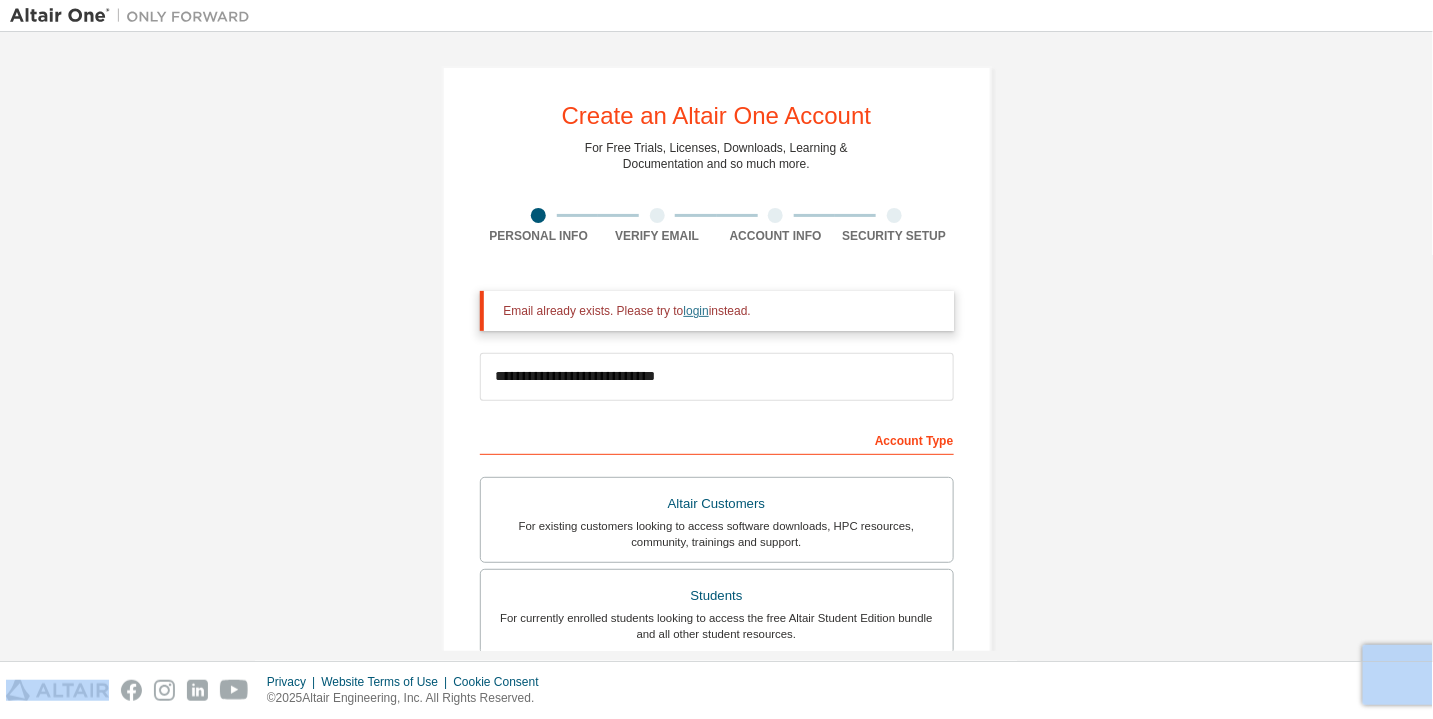 click on "login" at bounding box center (696, 311) 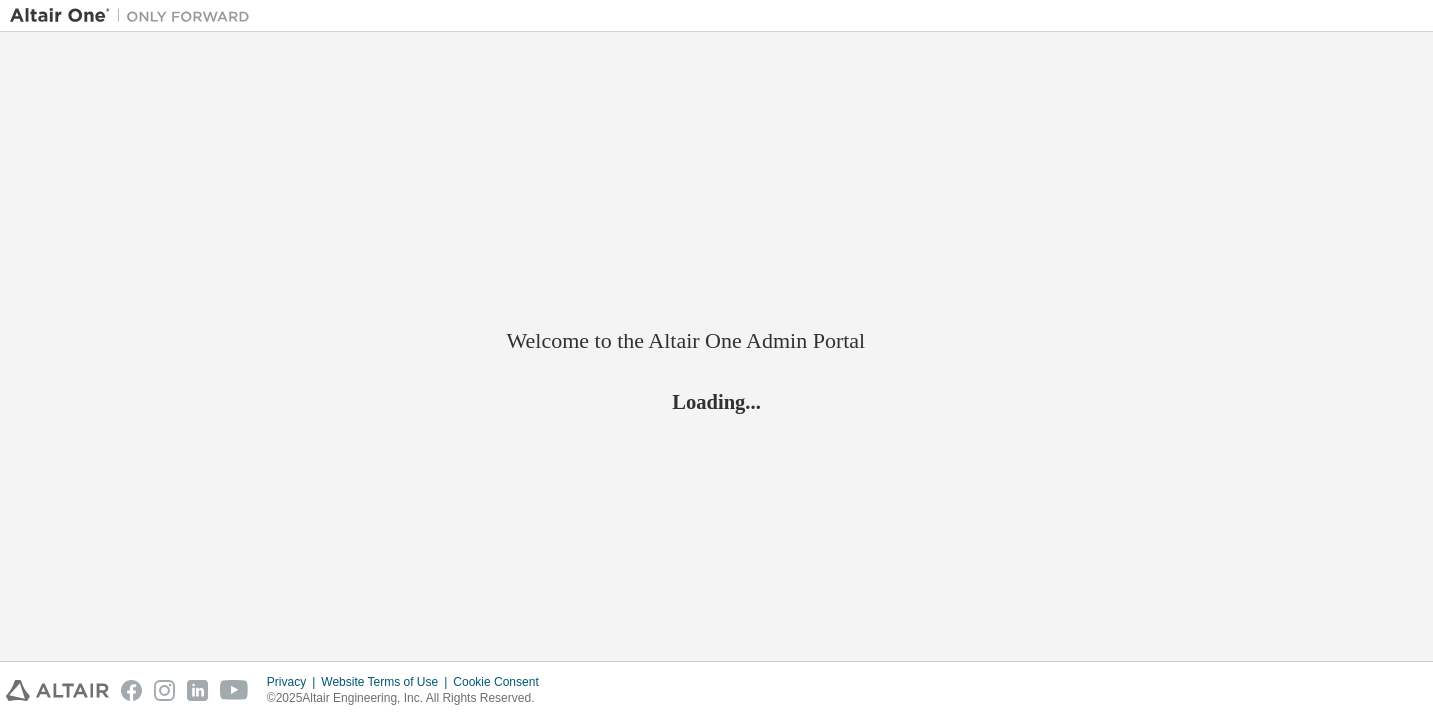 scroll, scrollTop: 0, scrollLeft: 0, axis: both 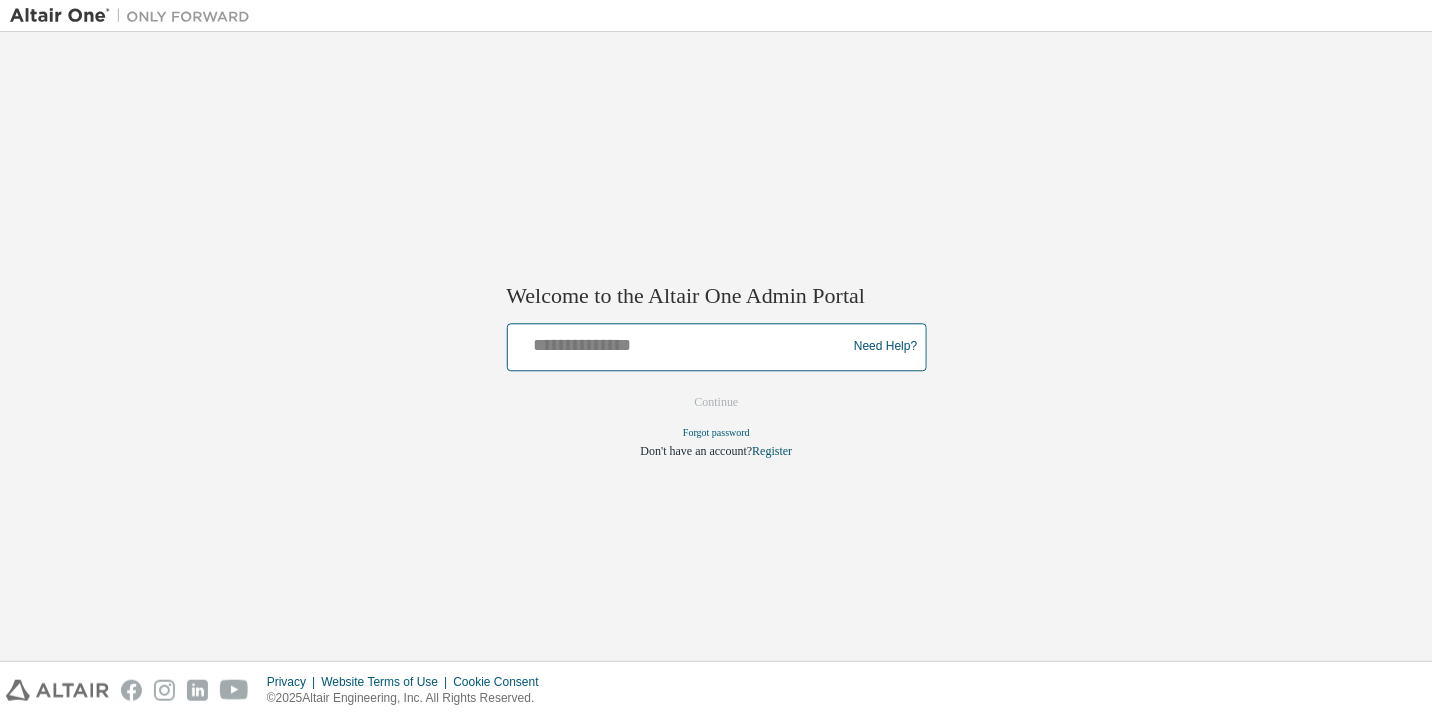 click at bounding box center (680, 342) 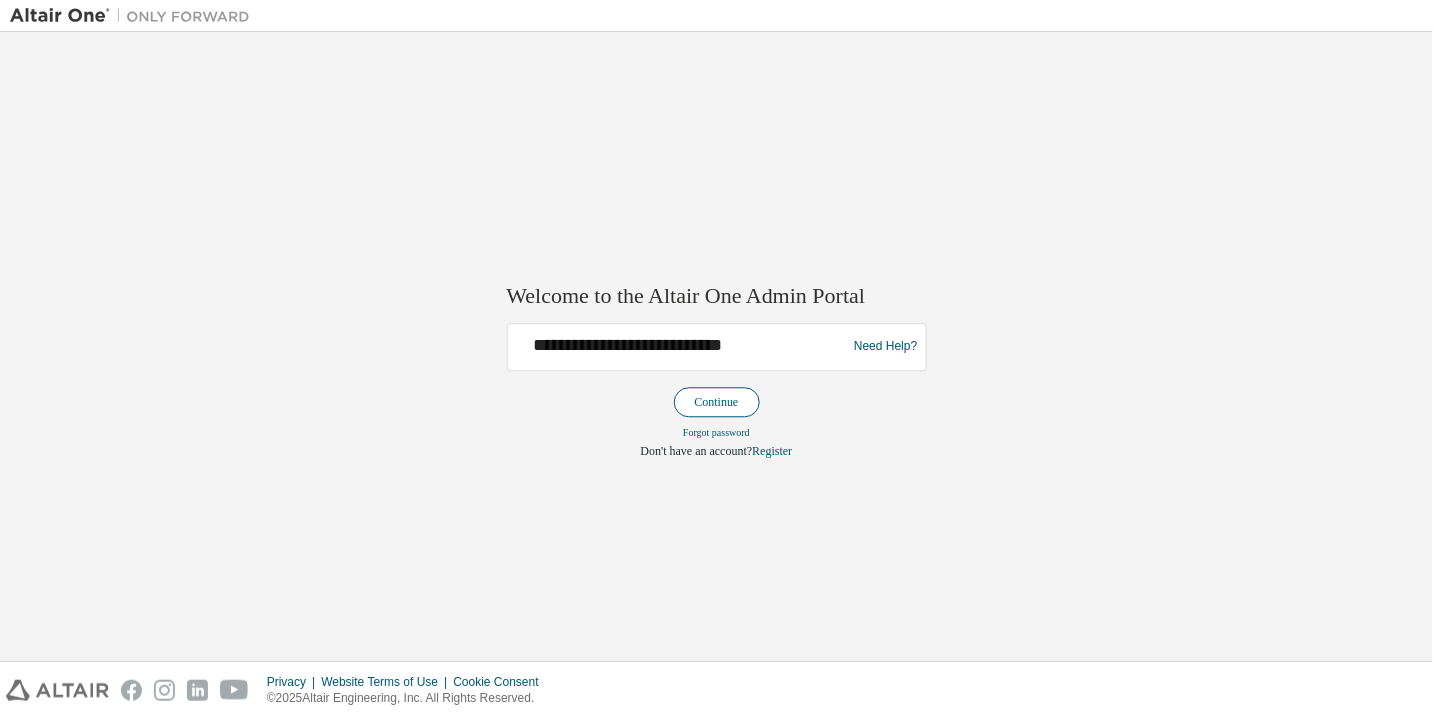 click on "Continue" at bounding box center [717, 402] 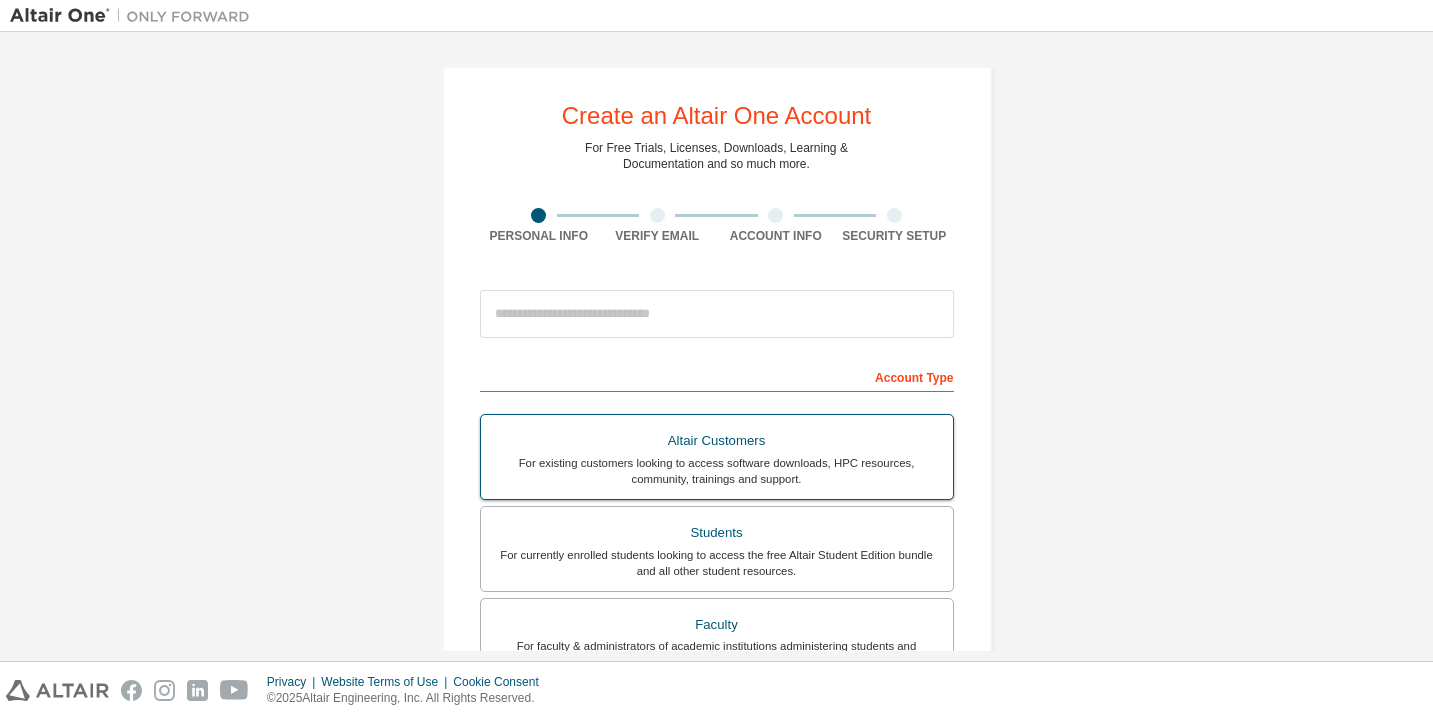 scroll, scrollTop: 0, scrollLeft: 0, axis: both 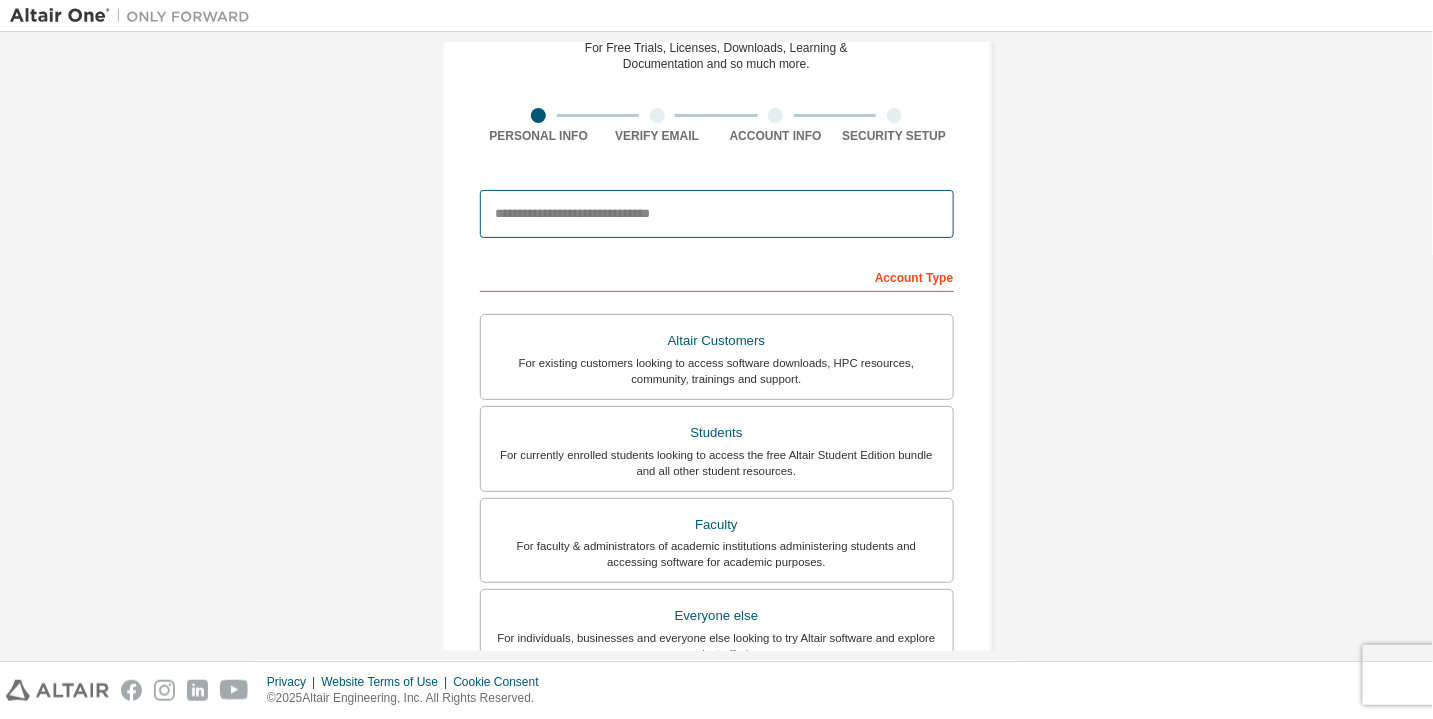 click at bounding box center [717, 214] 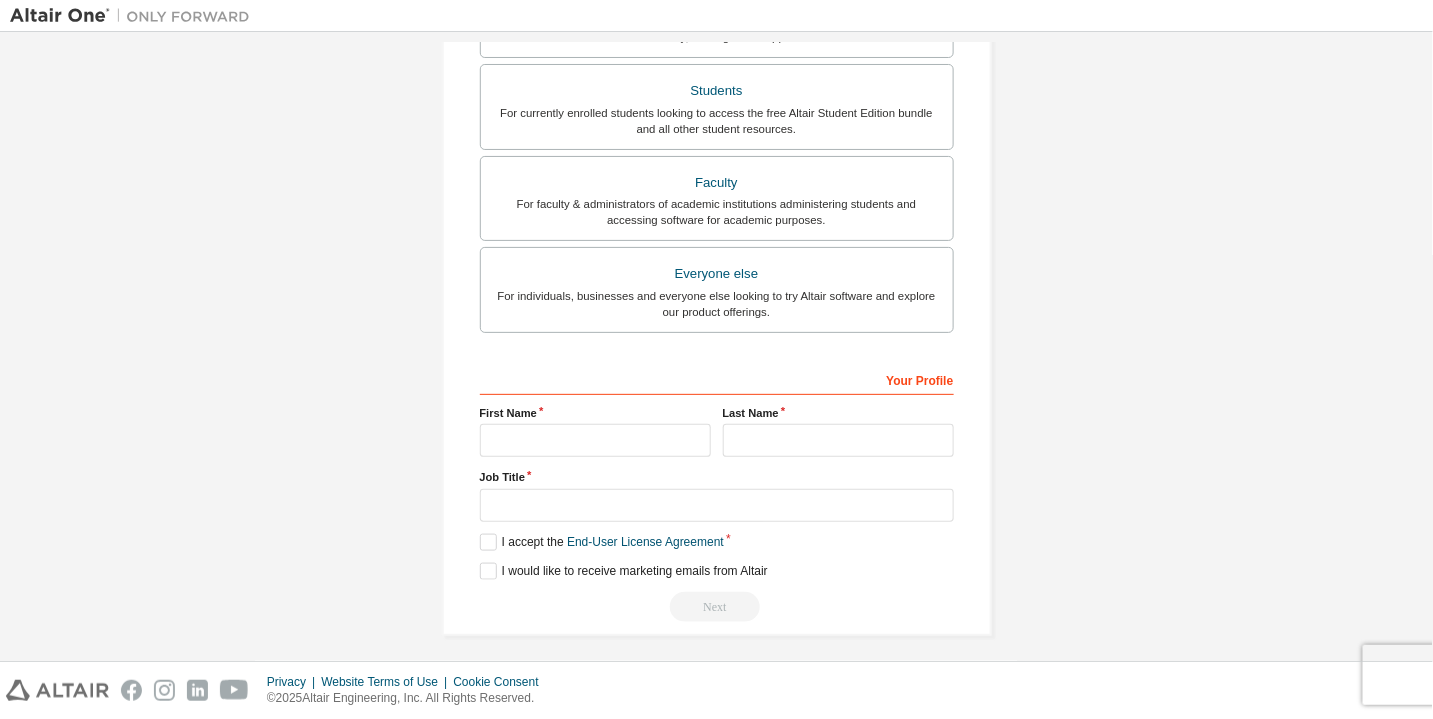 scroll, scrollTop: 508, scrollLeft: 0, axis: vertical 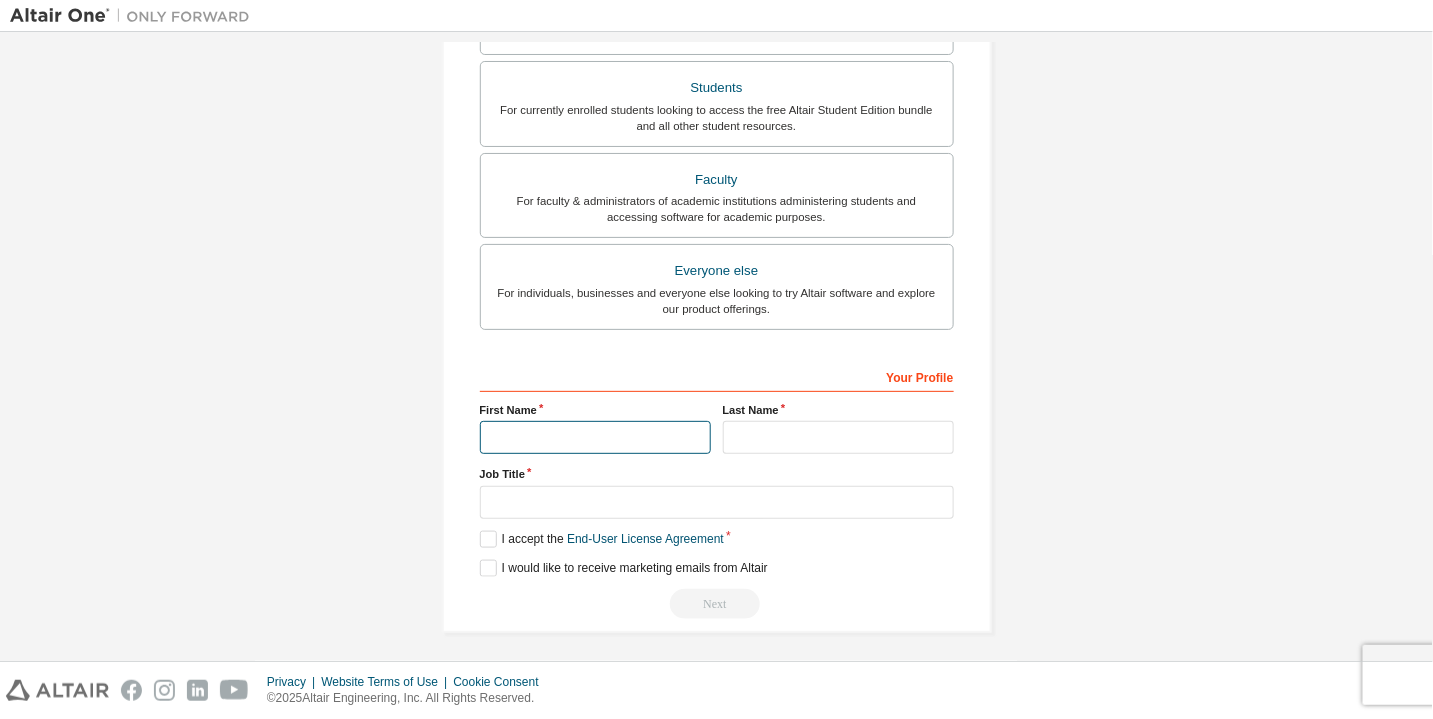 click at bounding box center (595, 437) 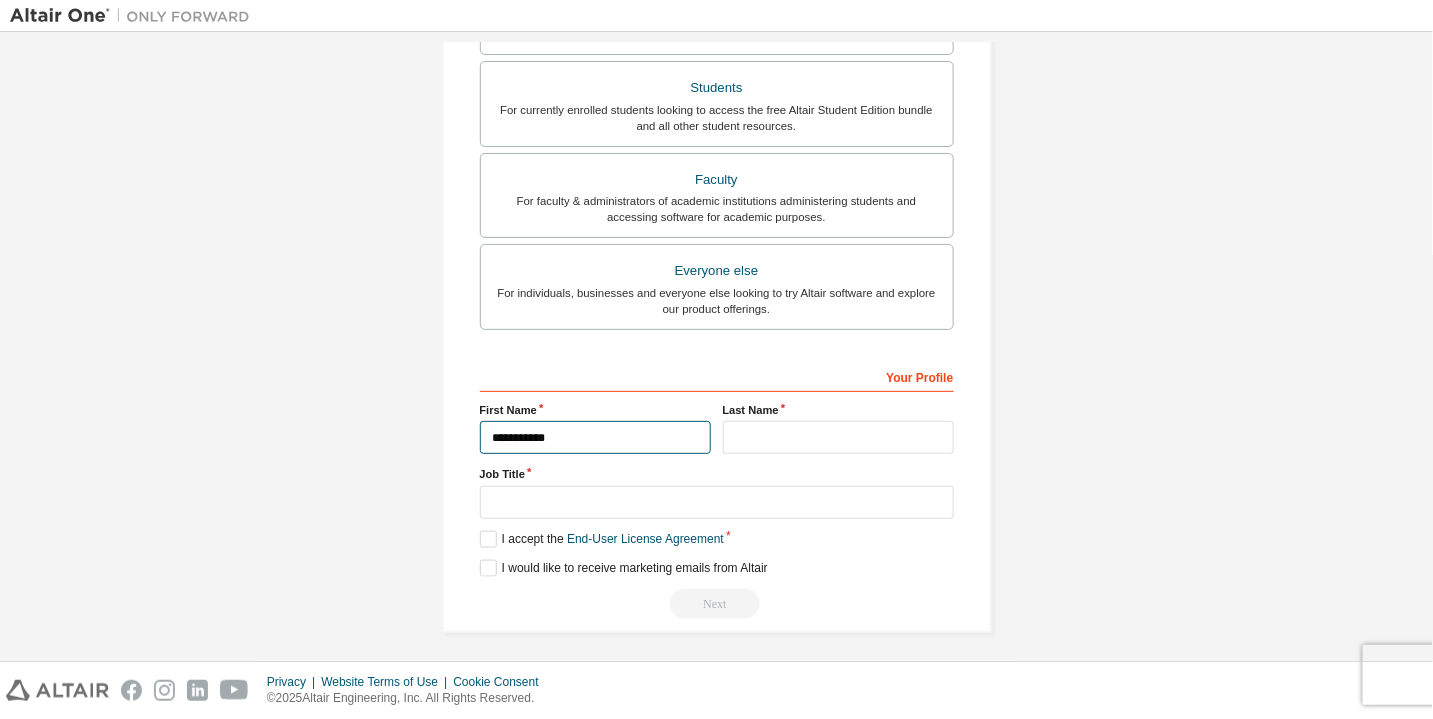 type on "**********" 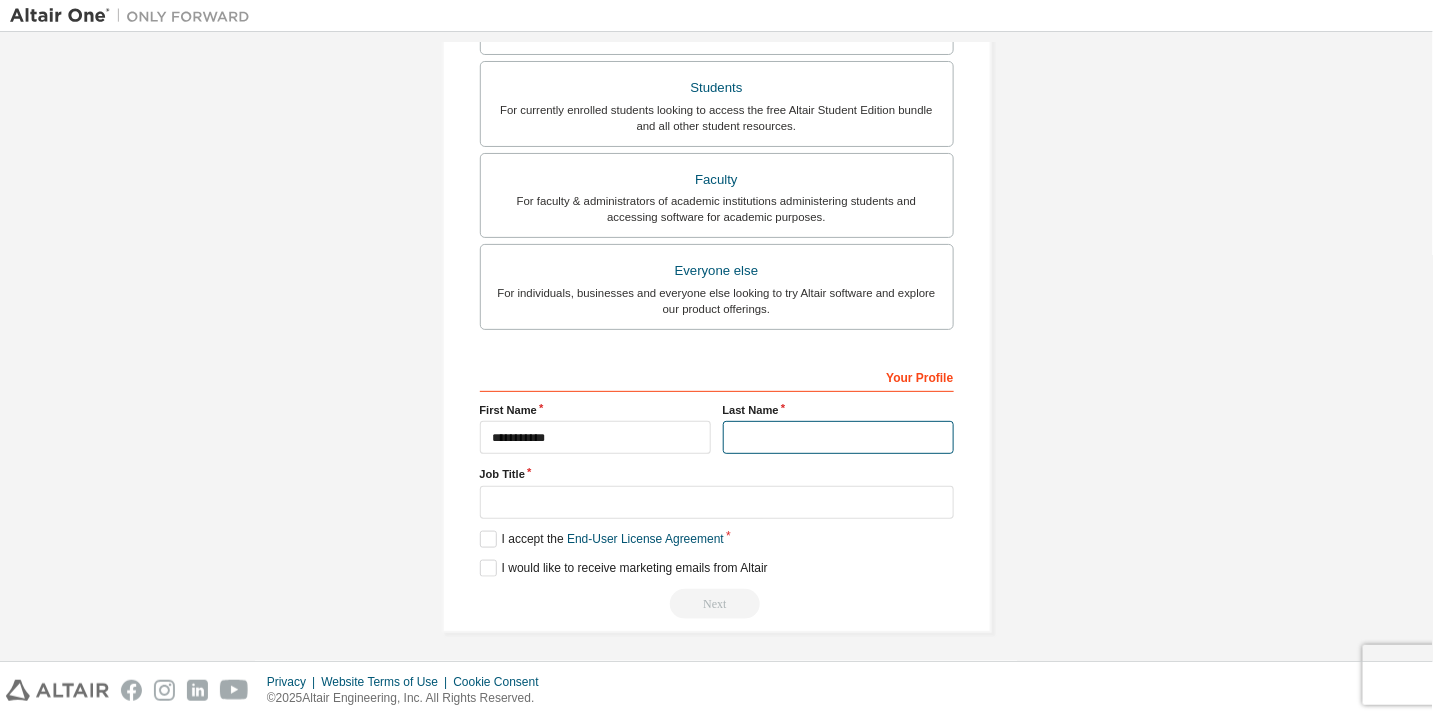 click at bounding box center [838, 437] 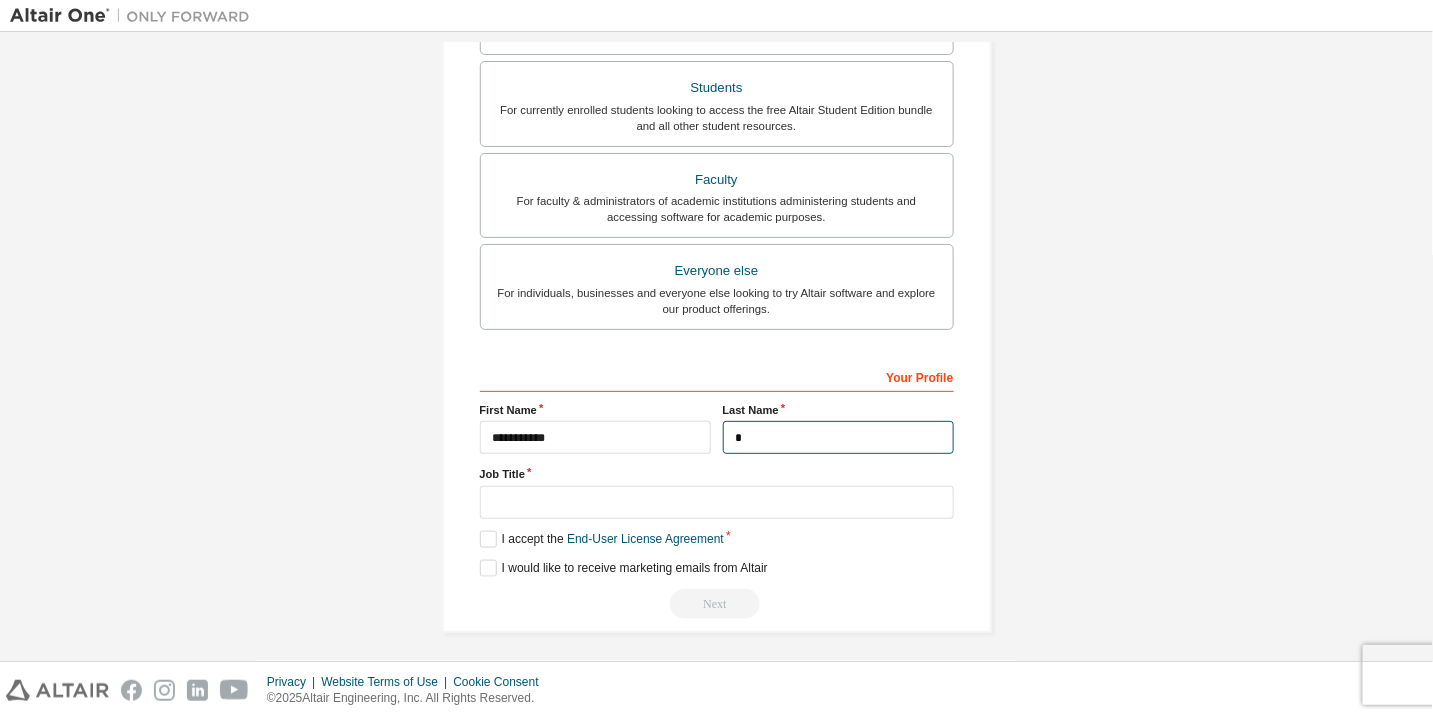 type on "*" 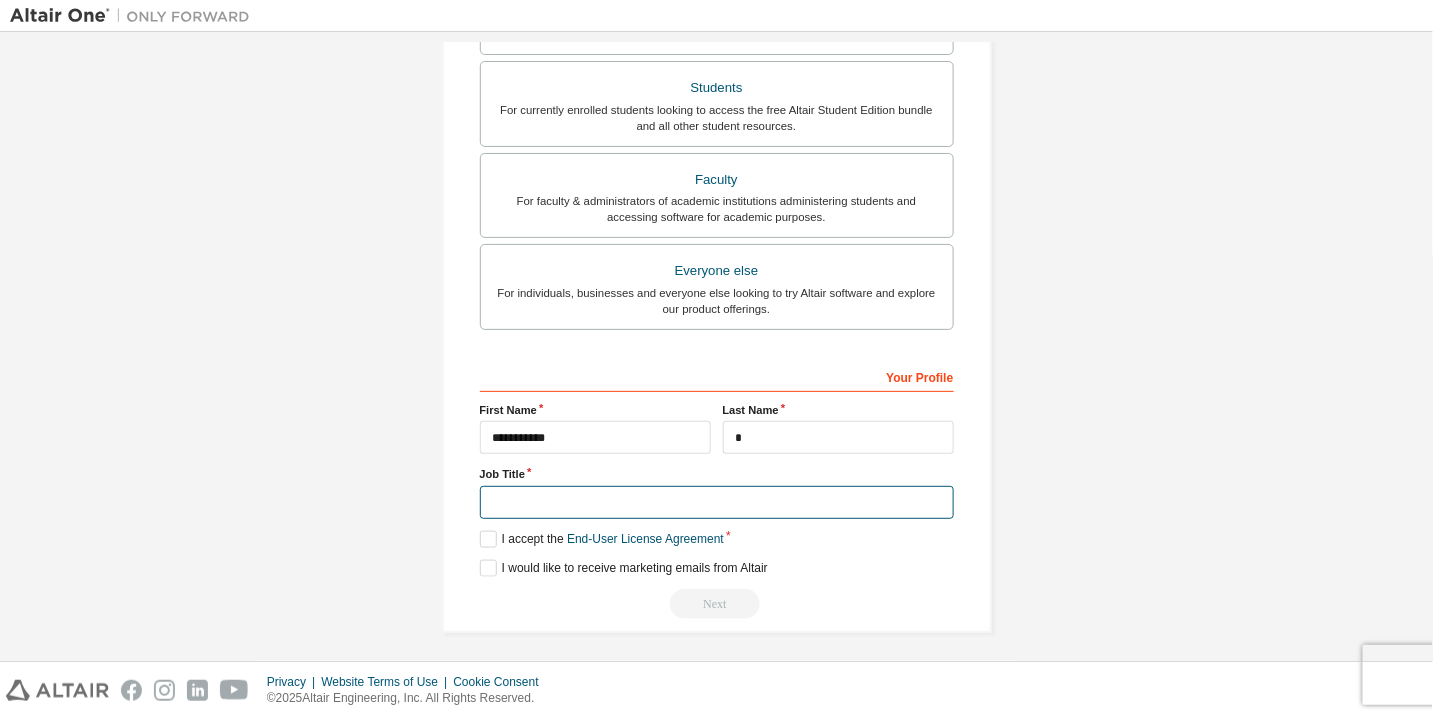 click at bounding box center [717, 502] 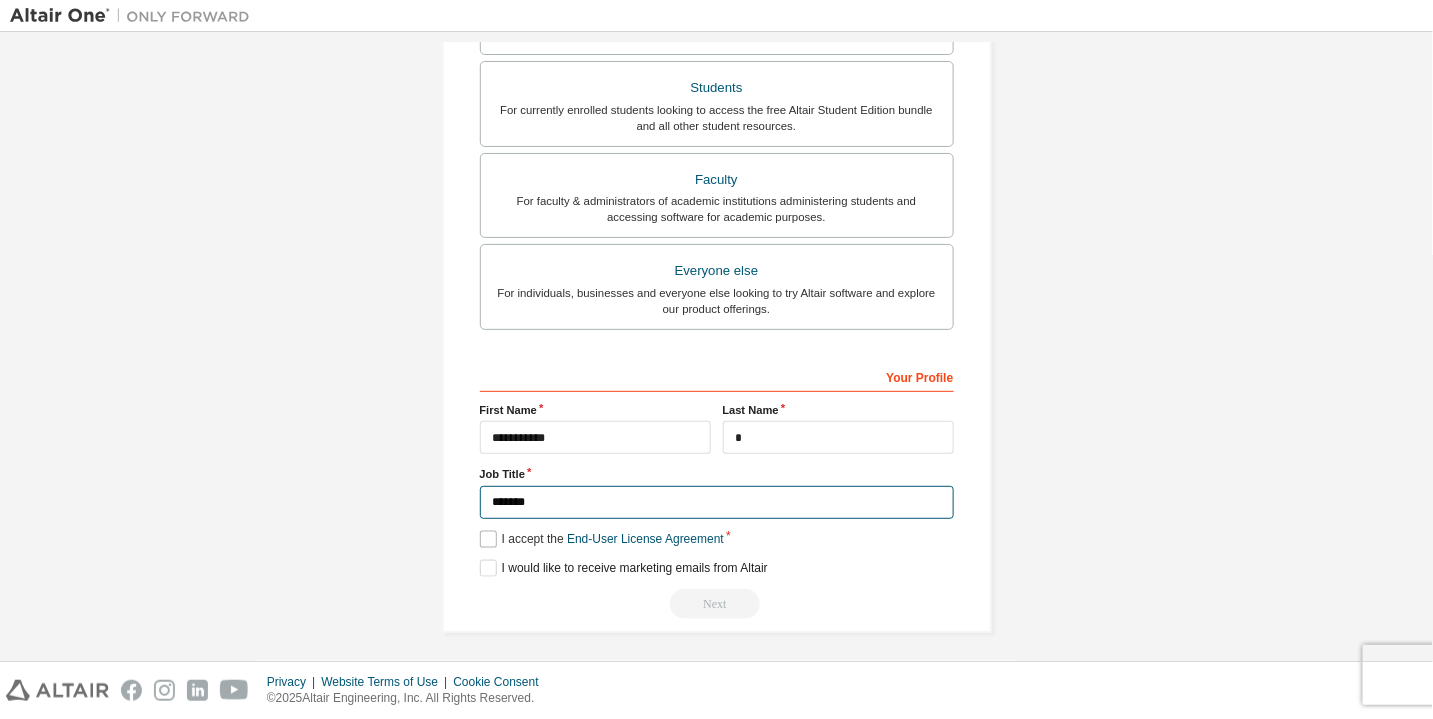 type on "*******" 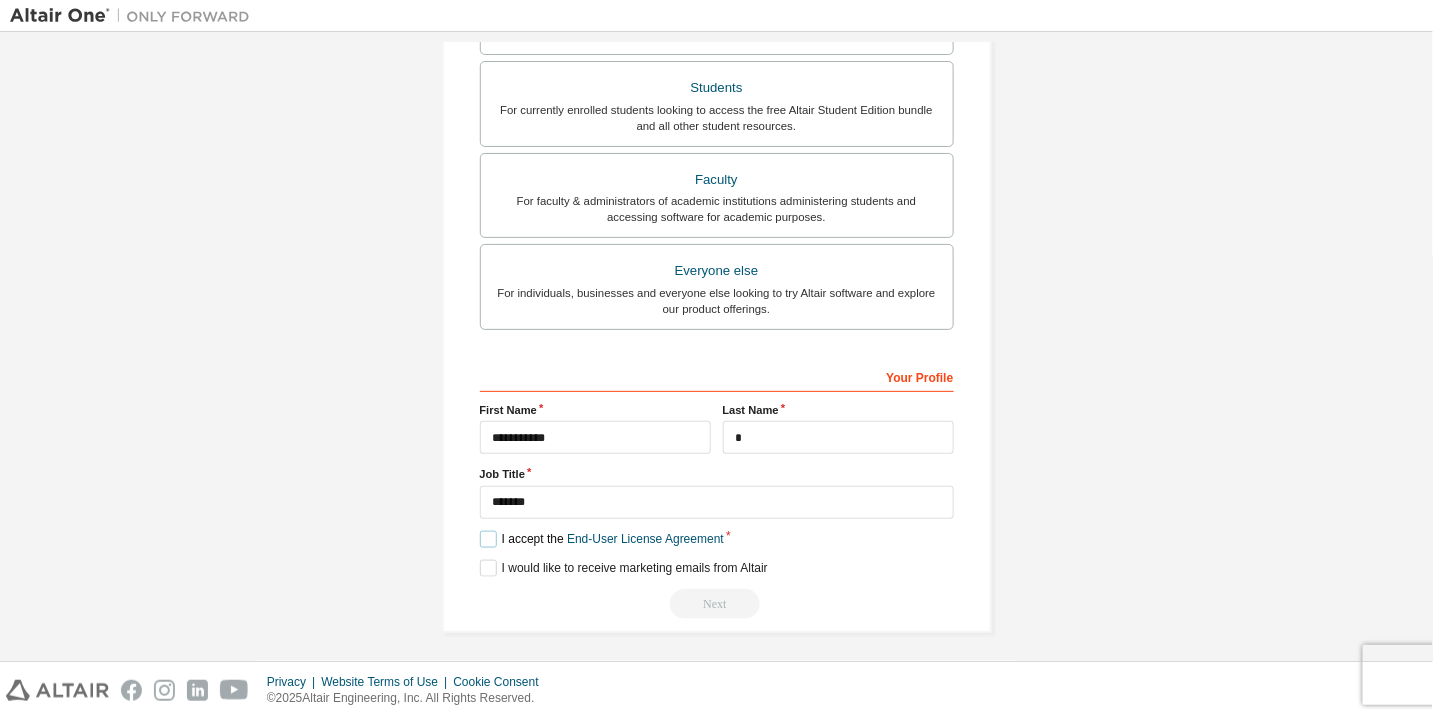 click on "I accept the    End-User License Agreement" at bounding box center (602, 539) 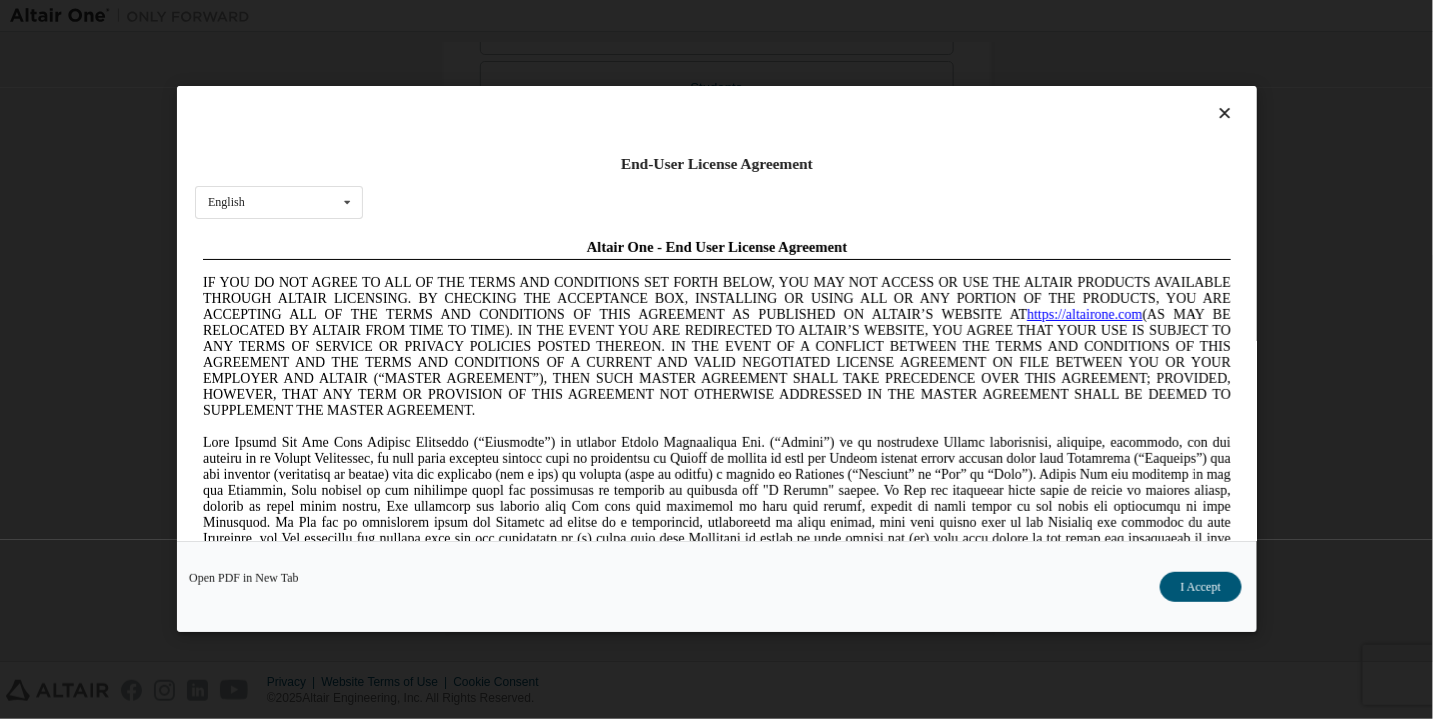 scroll, scrollTop: 0, scrollLeft: 0, axis: both 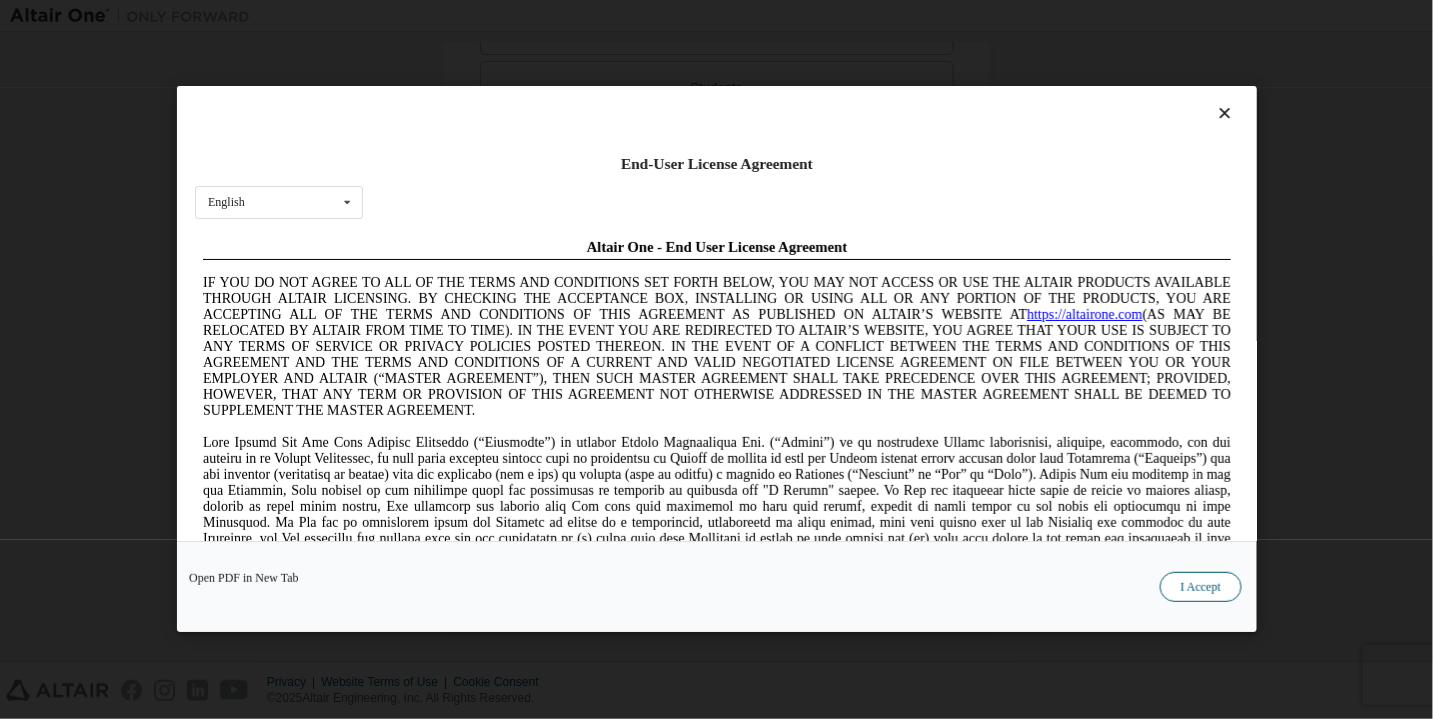 click on "I Accept" at bounding box center (1200, 588) 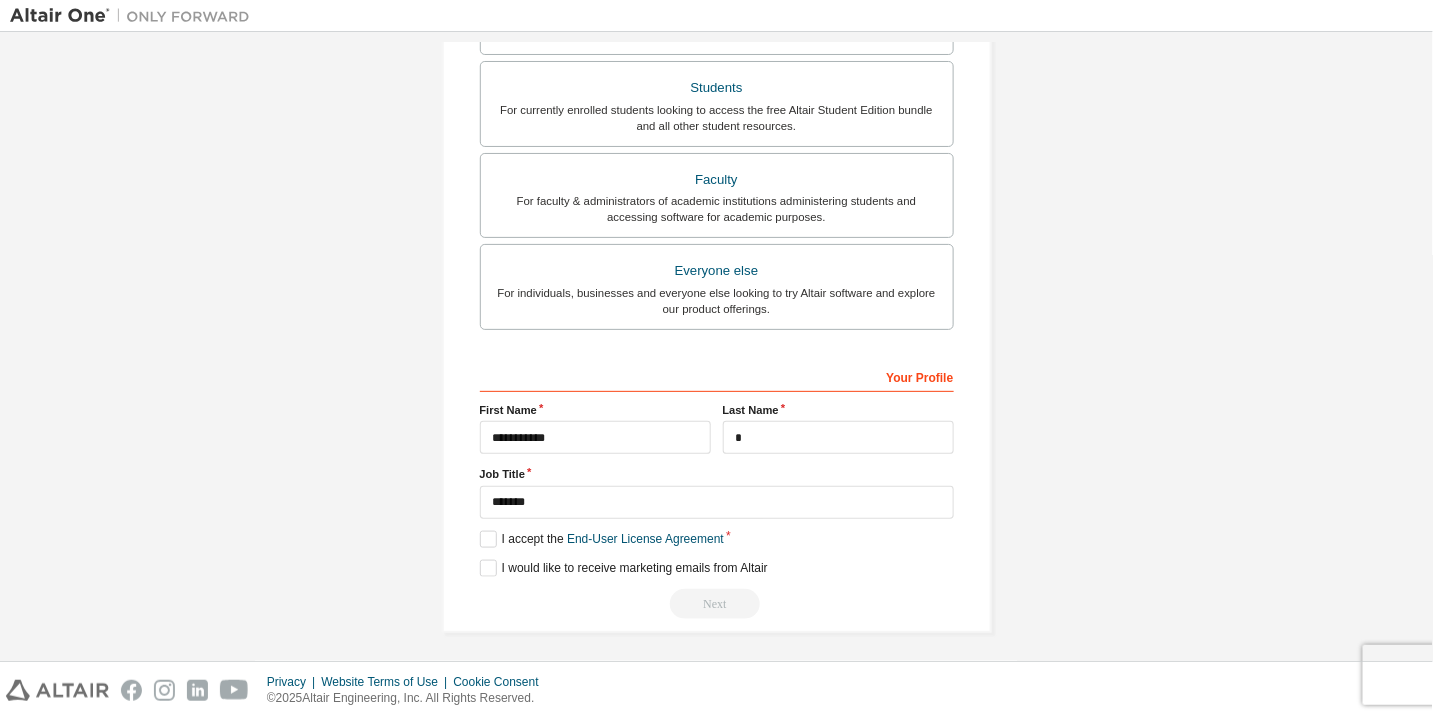 click on "Next" at bounding box center (717, 604) 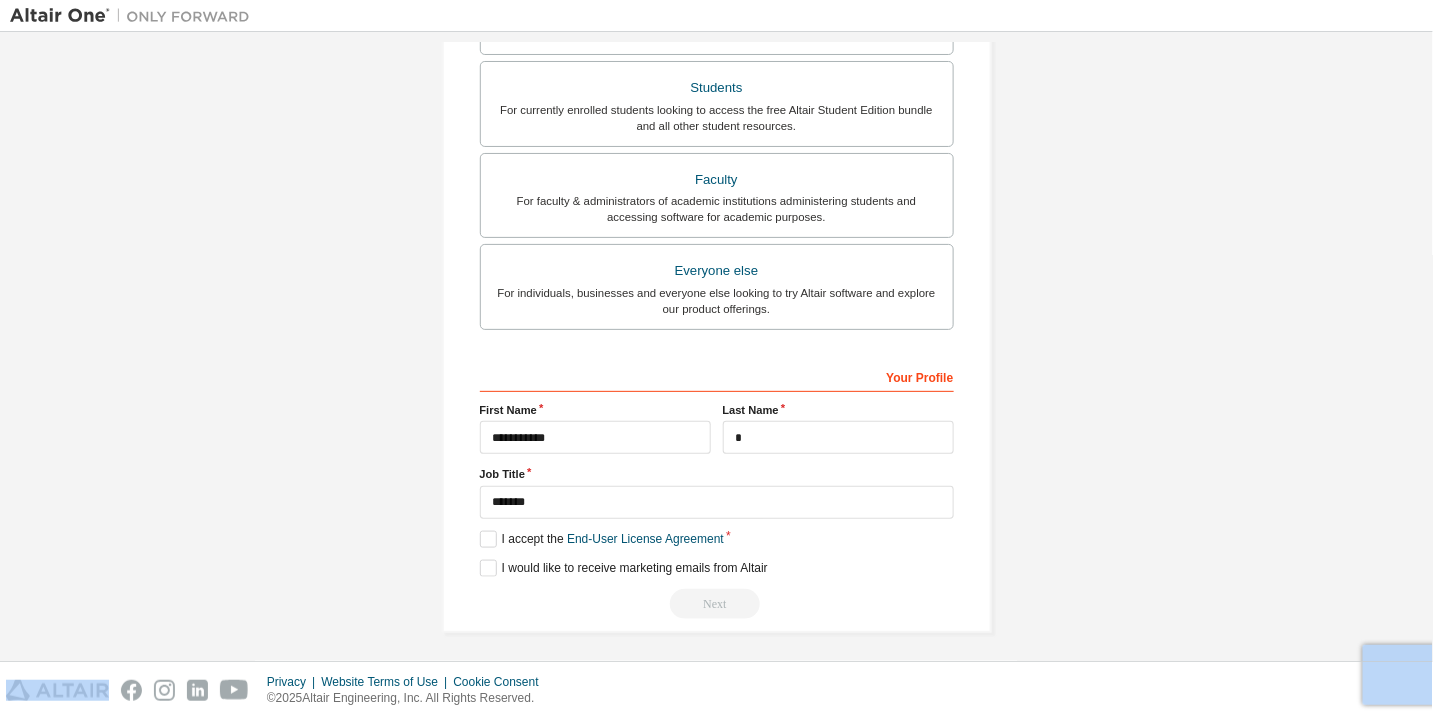 click on "Next" at bounding box center (717, 604) 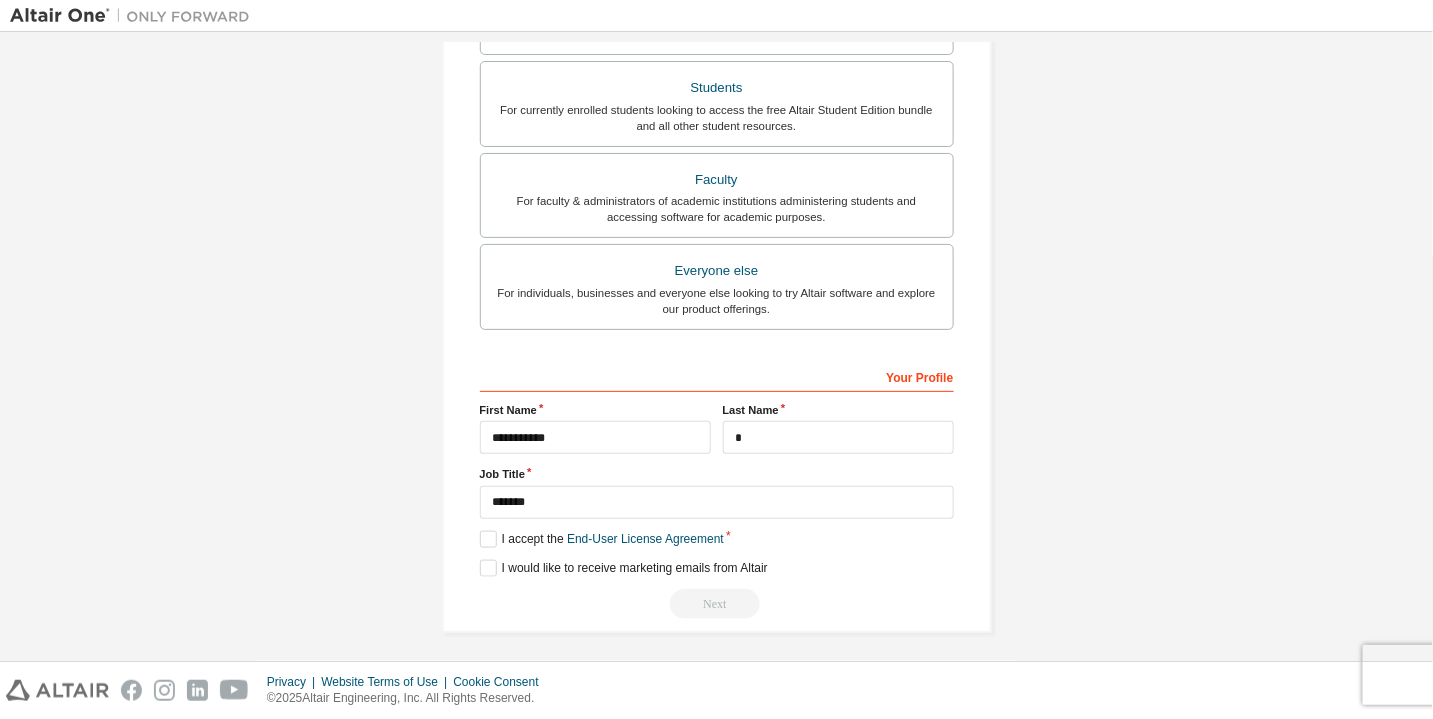 click on "Next" at bounding box center [717, 604] 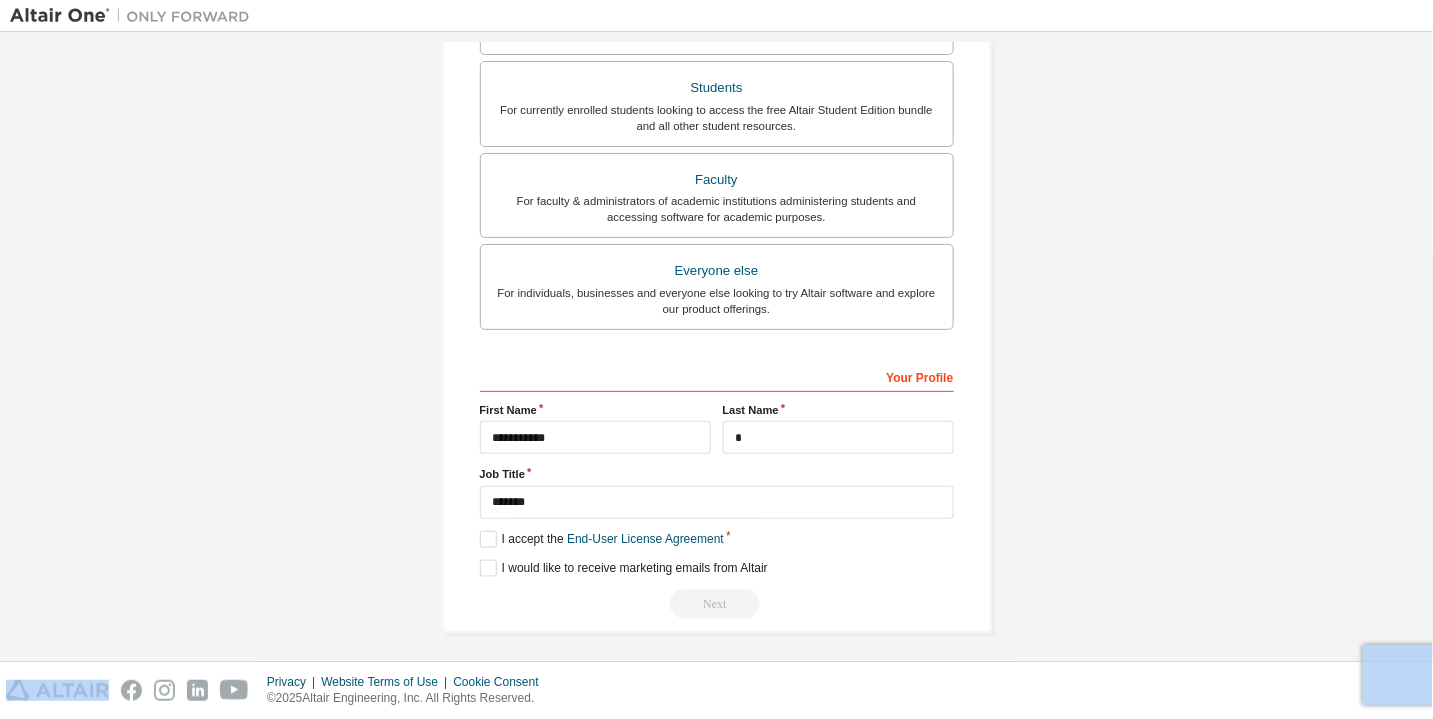 click on "Next" at bounding box center (717, 604) 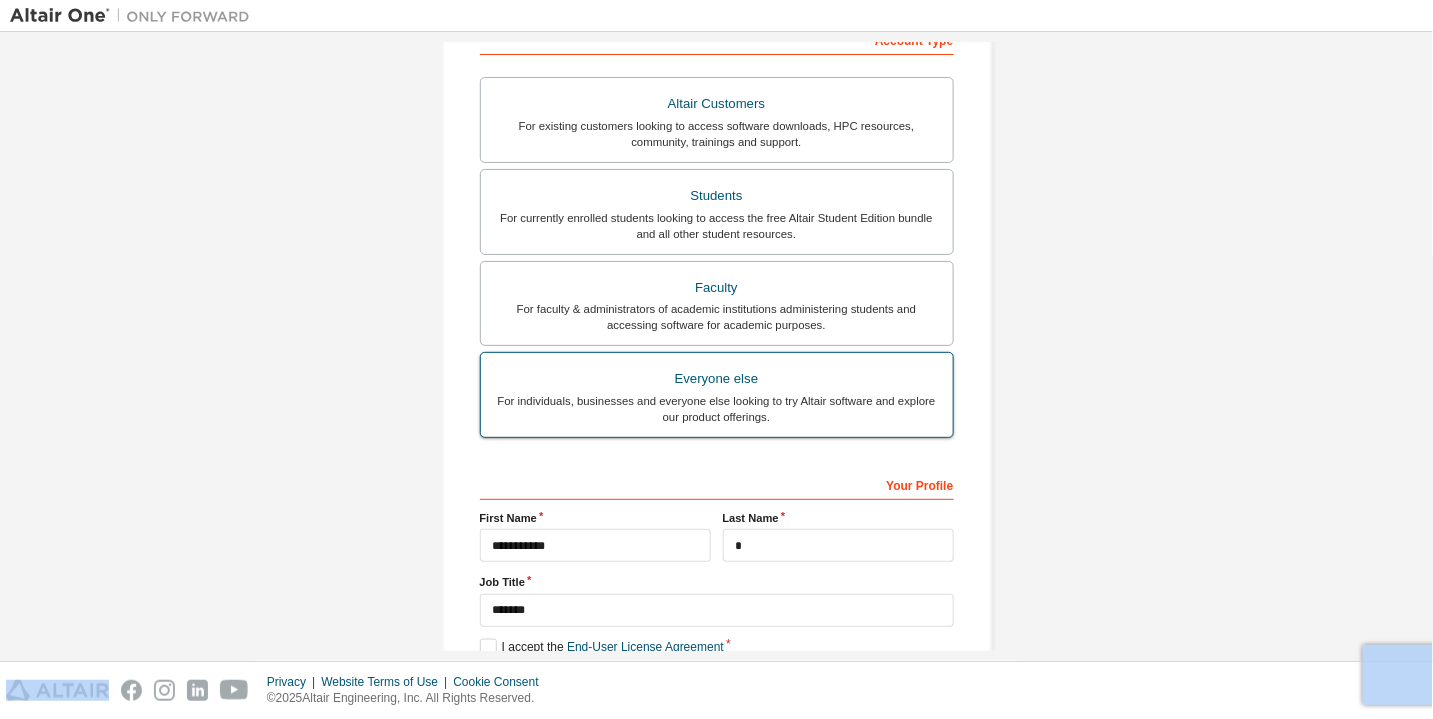 scroll, scrollTop: 508, scrollLeft: 0, axis: vertical 